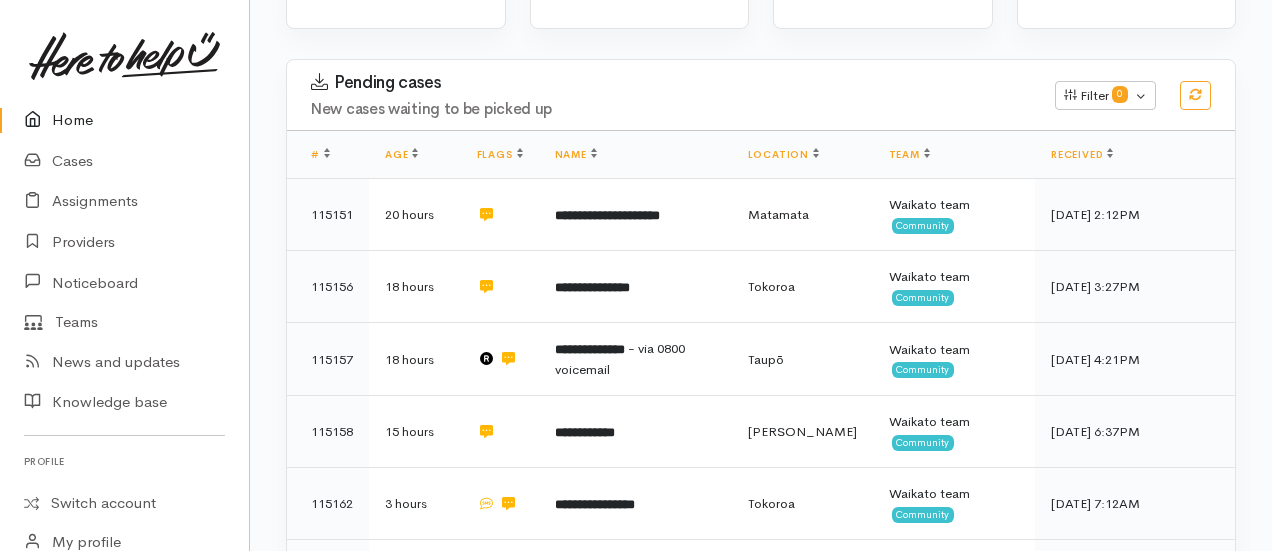 scroll, scrollTop: 329, scrollLeft: 0, axis: vertical 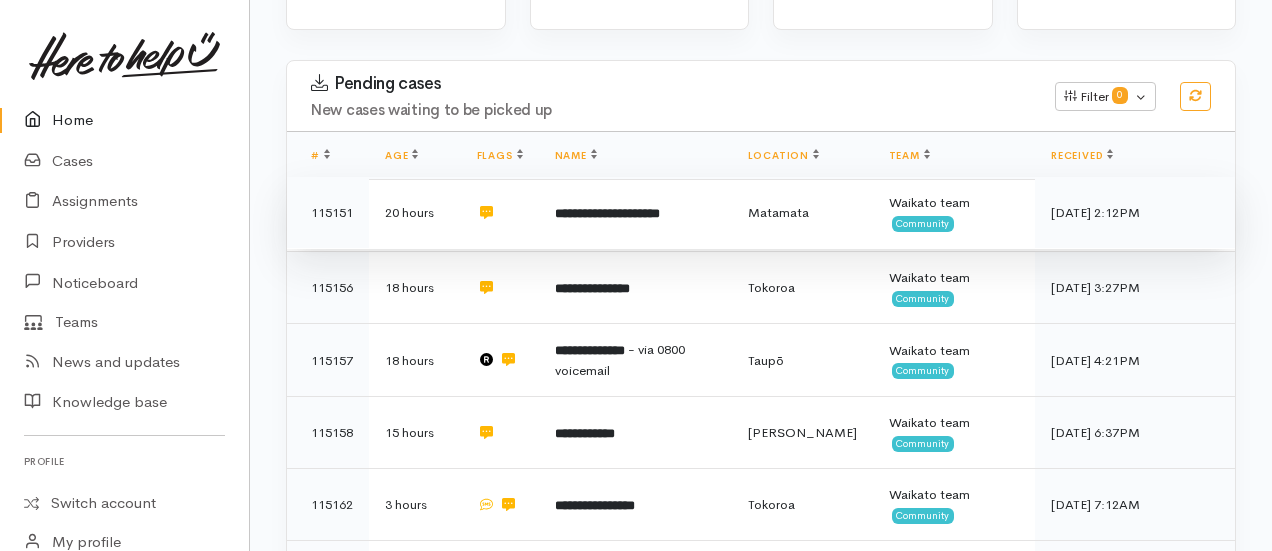 click on "**********" at bounding box center [607, 213] 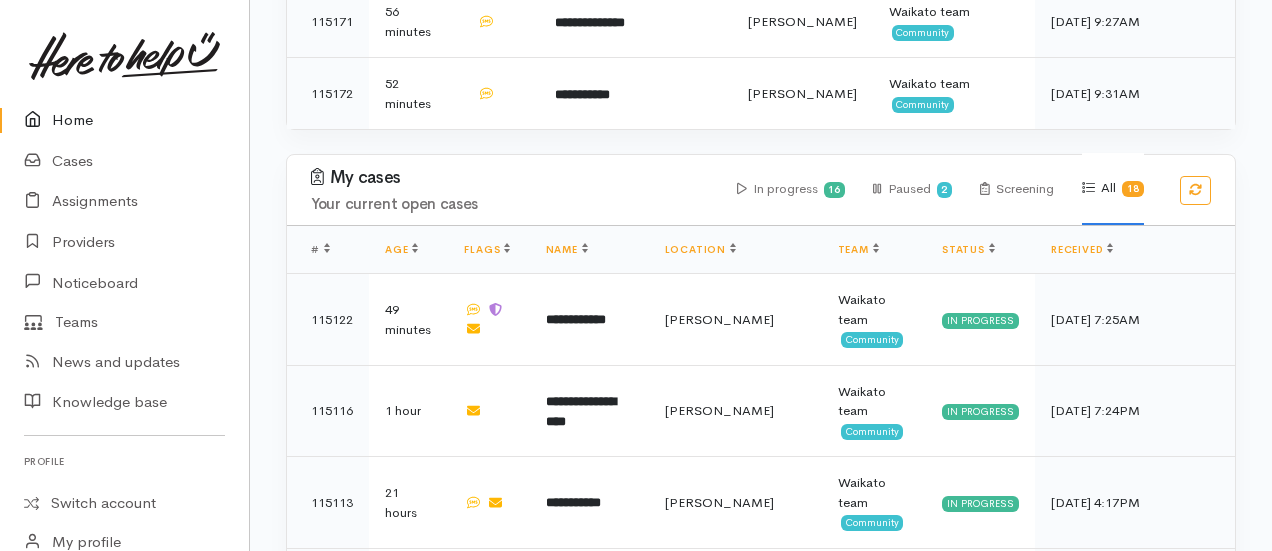 scroll, scrollTop: 1102, scrollLeft: 0, axis: vertical 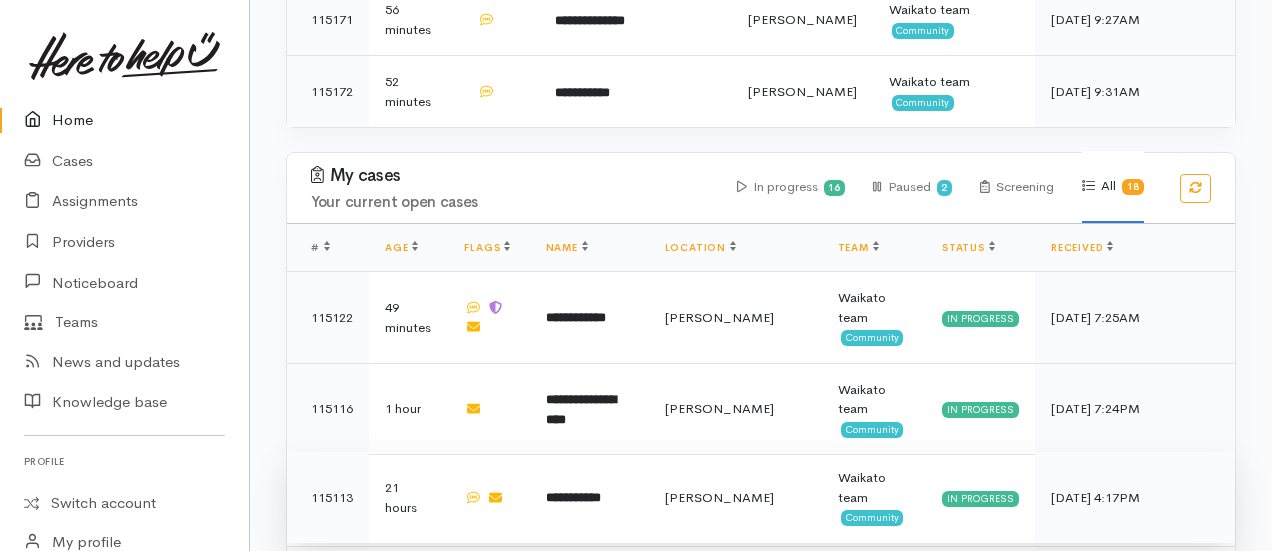 click 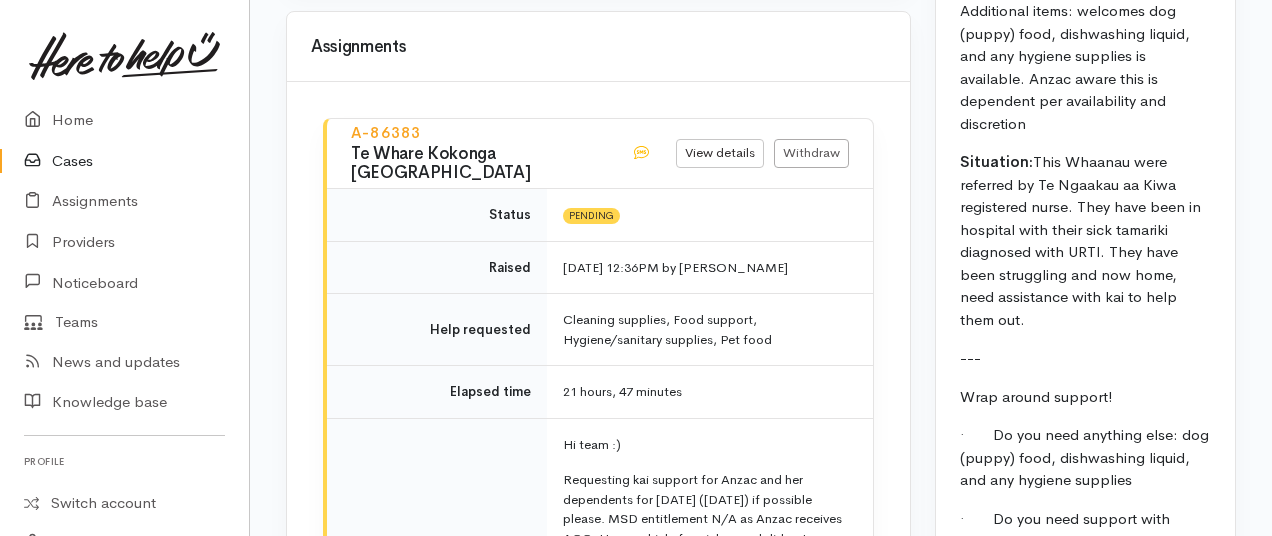 scroll, scrollTop: 2746, scrollLeft: 0, axis: vertical 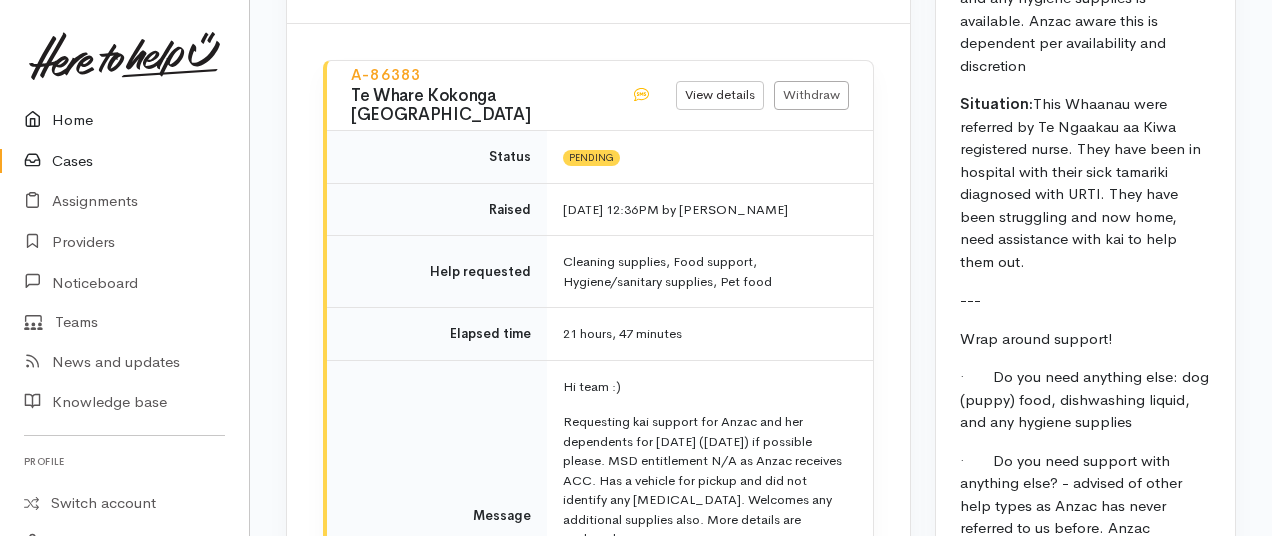 click at bounding box center (38, 120) 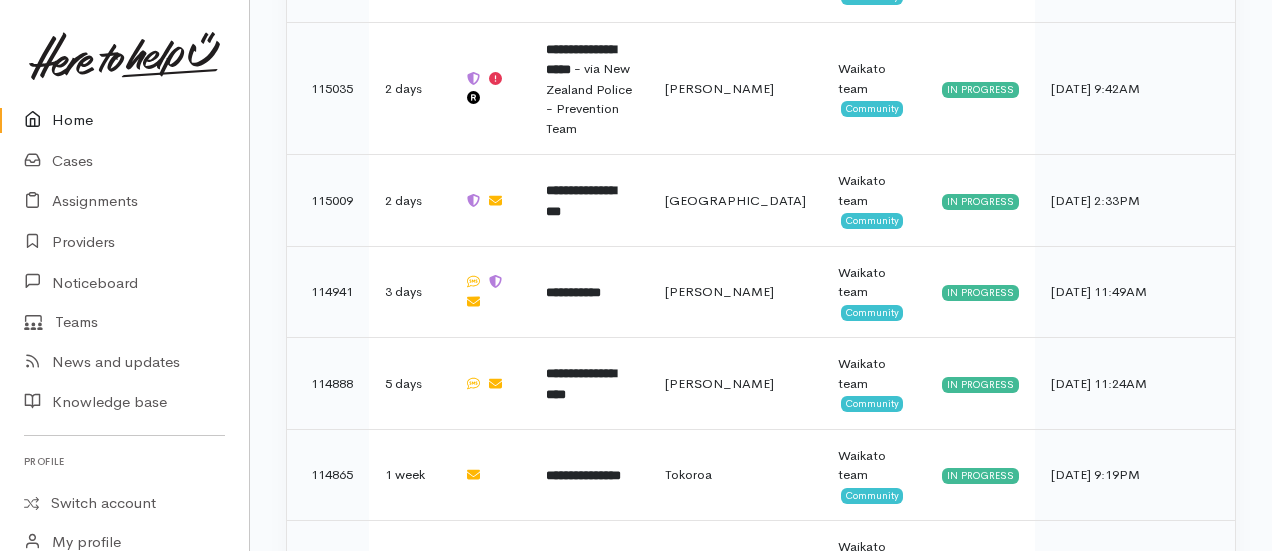 scroll, scrollTop: 1917, scrollLeft: 0, axis: vertical 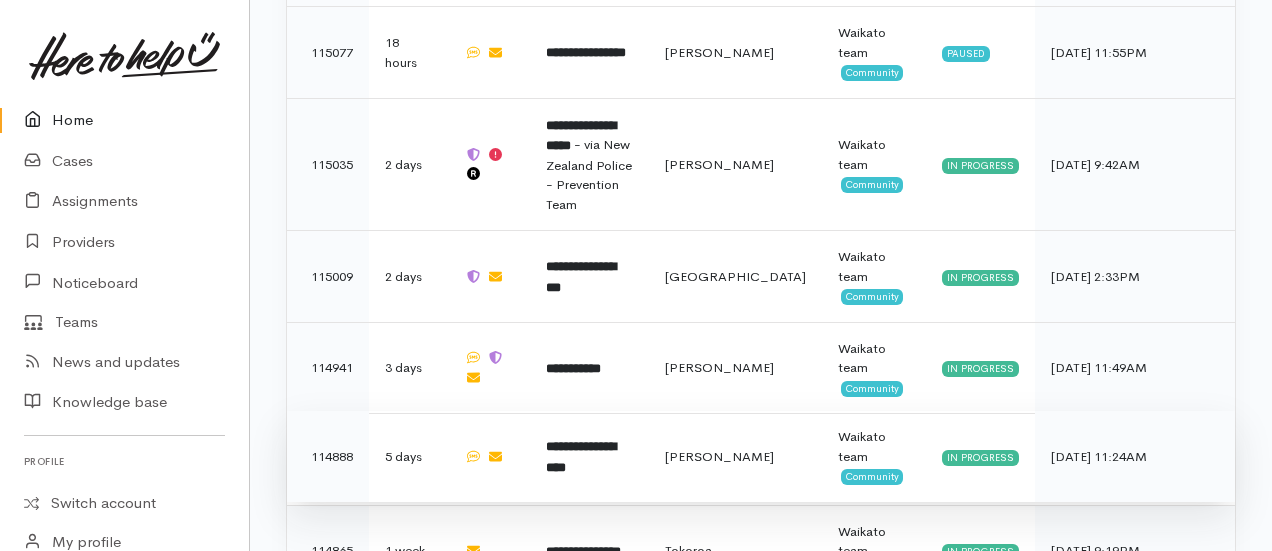click on "**********" at bounding box center (581, 457) 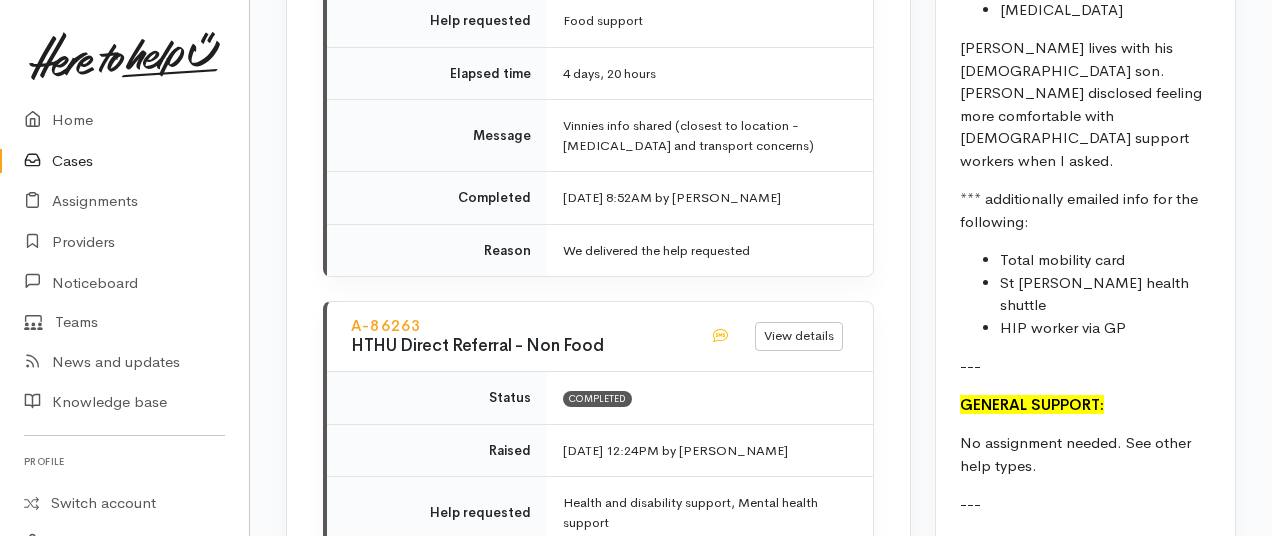 scroll, scrollTop: 4028, scrollLeft: 0, axis: vertical 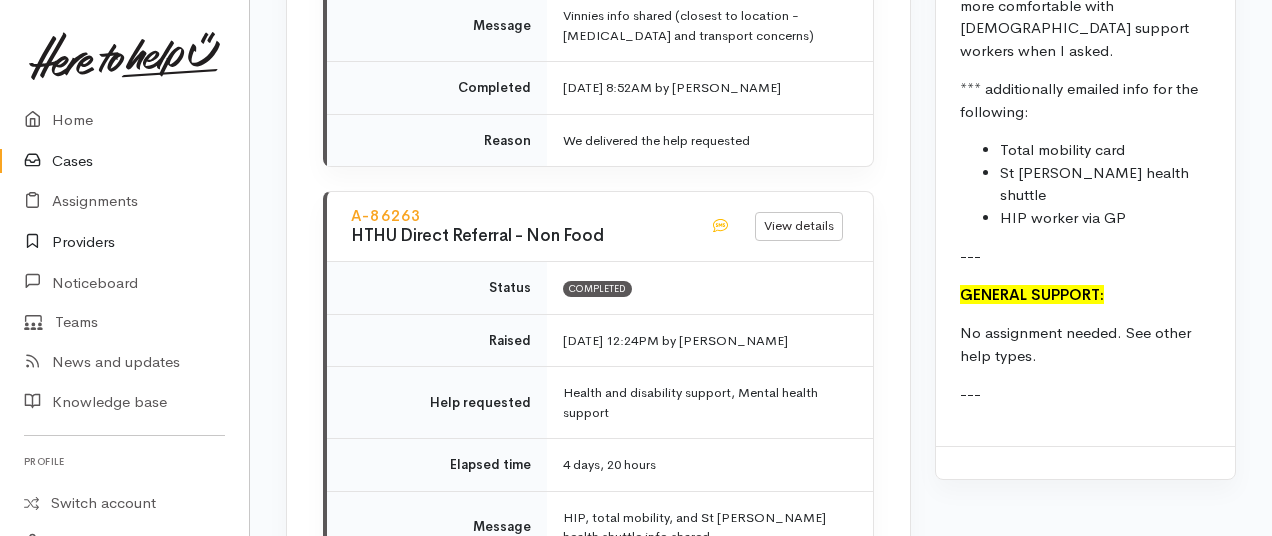 click on "Providers" at bounding box center [124, 242] 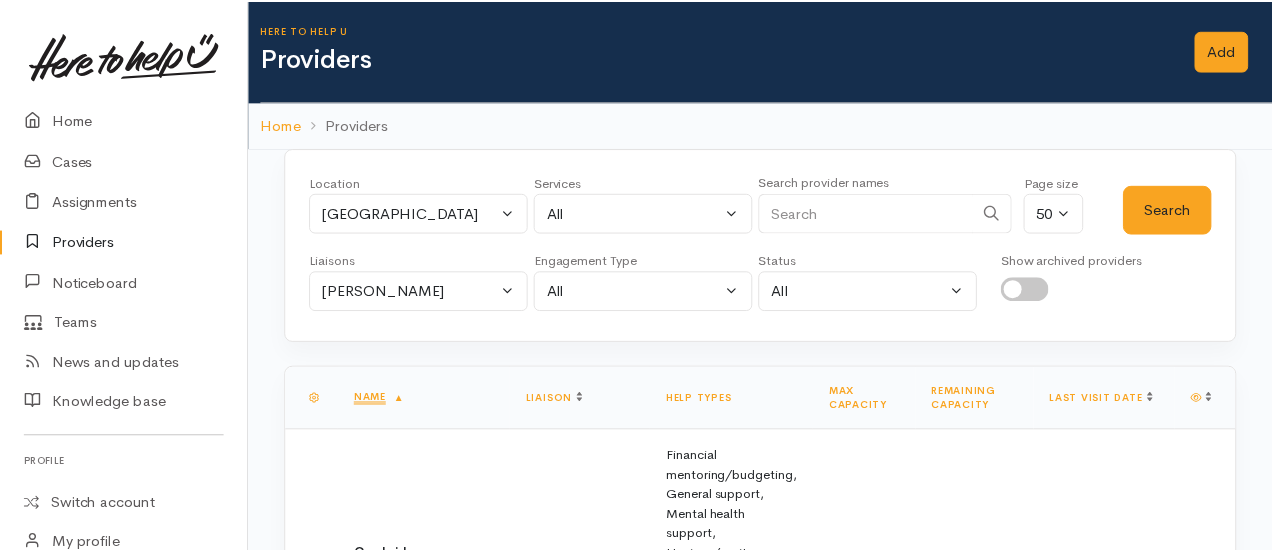 scroll, scrollTop: 0, scrollLeft: 0, axis: both 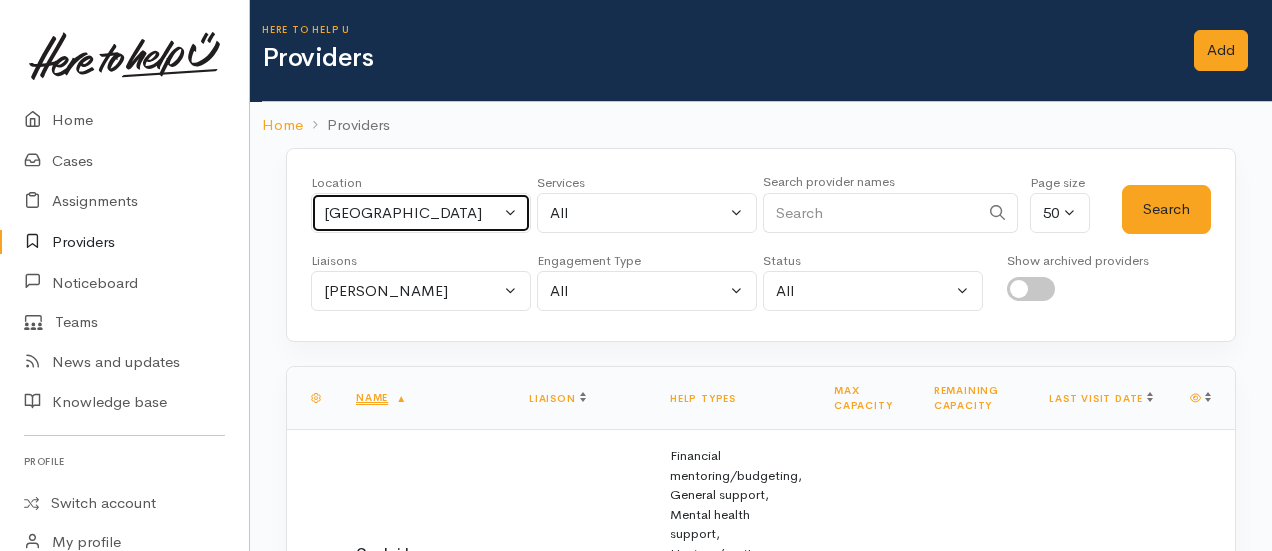 click on "[GEOGRAPHIC_DATA]" at bounding box center [412, 213] 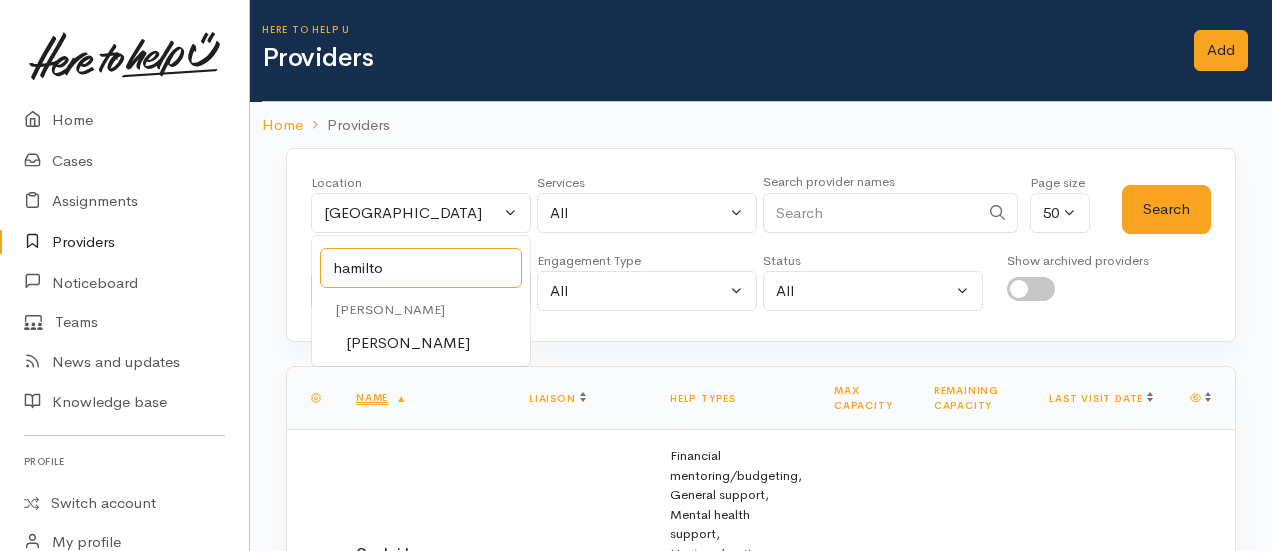 type on "hamilton" 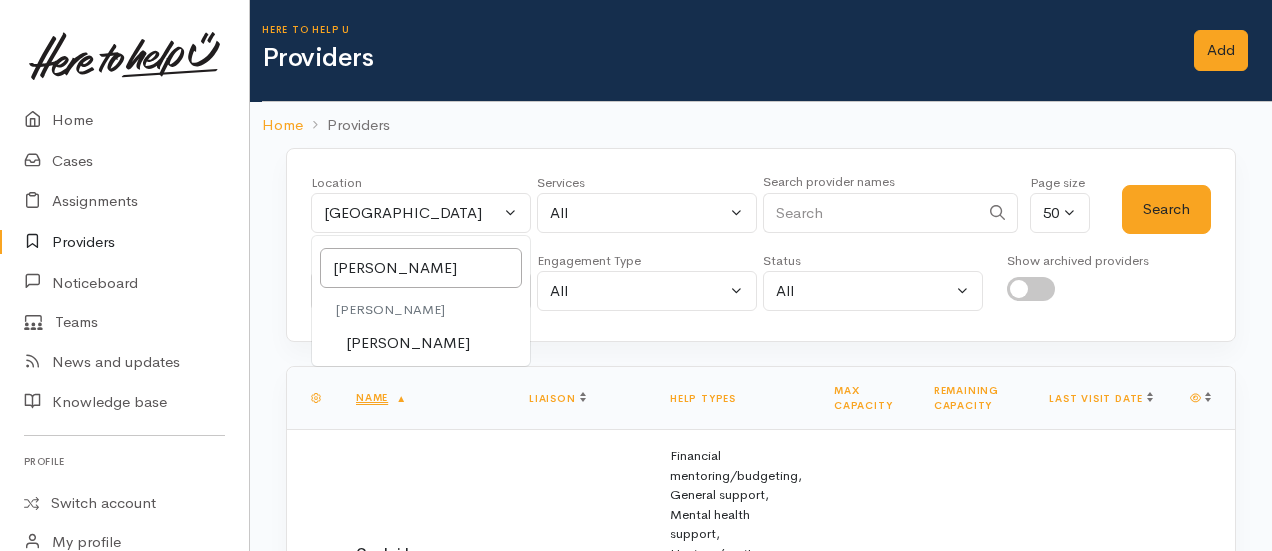 click on "[PERSON_NAME]" at bounding box center (408, 343) 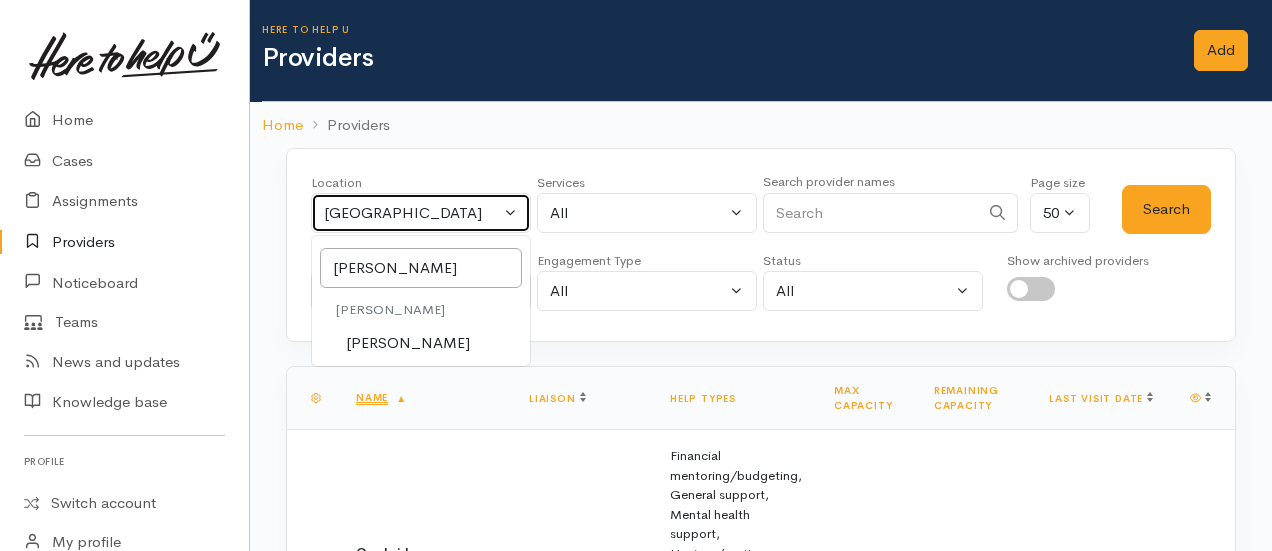 select on "1" 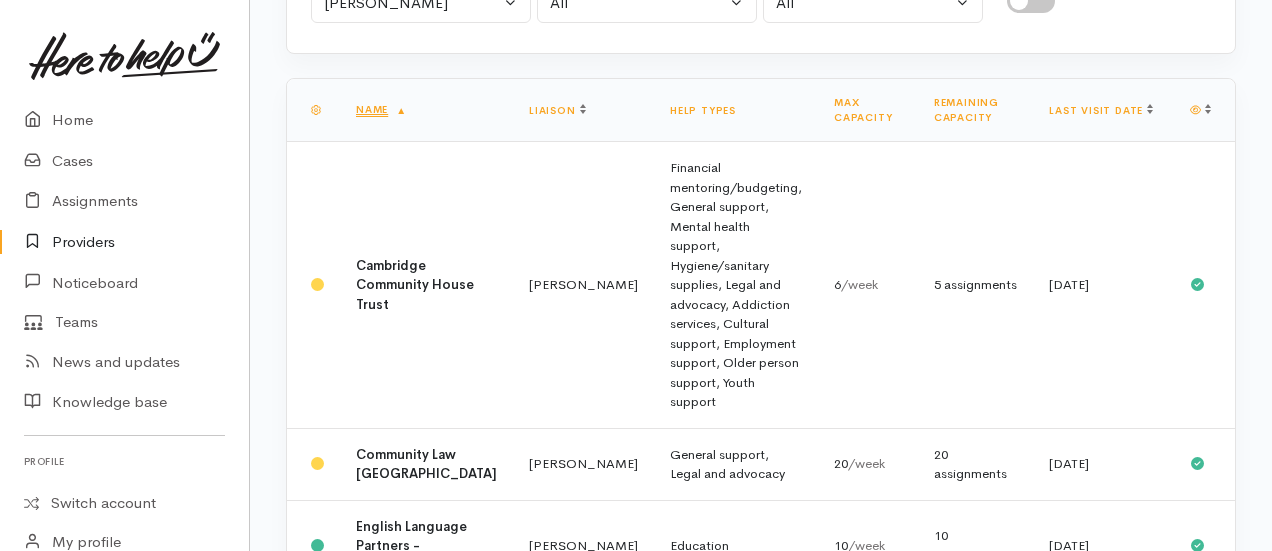 scroll, scrollTop: 0, scrollLeft: 0, axis: both 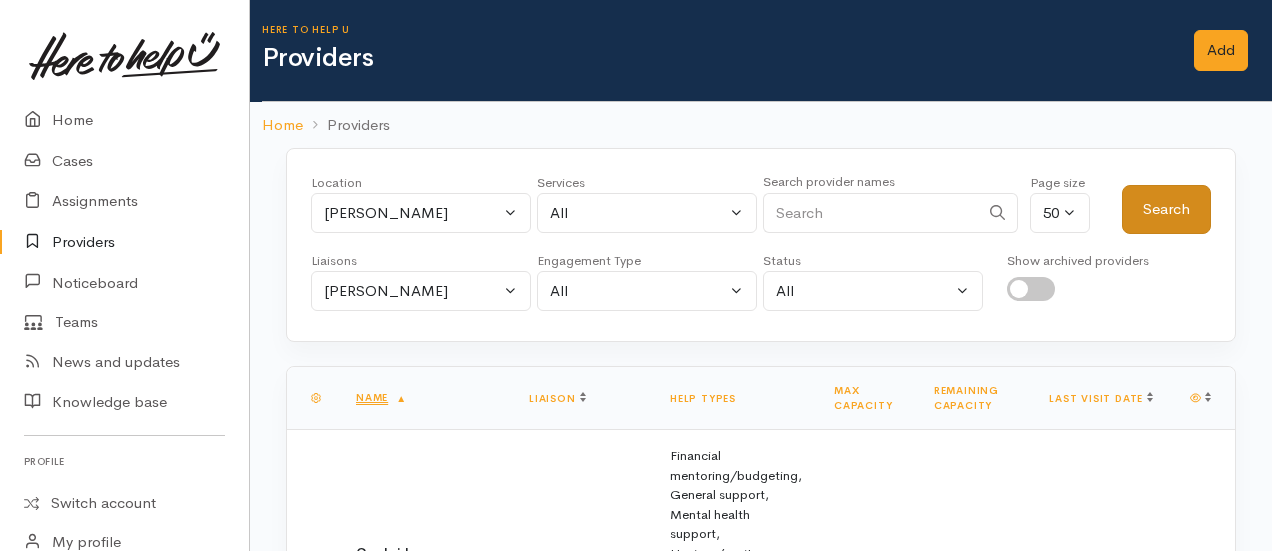 click on "Search" at bounding box center (1166, 209) 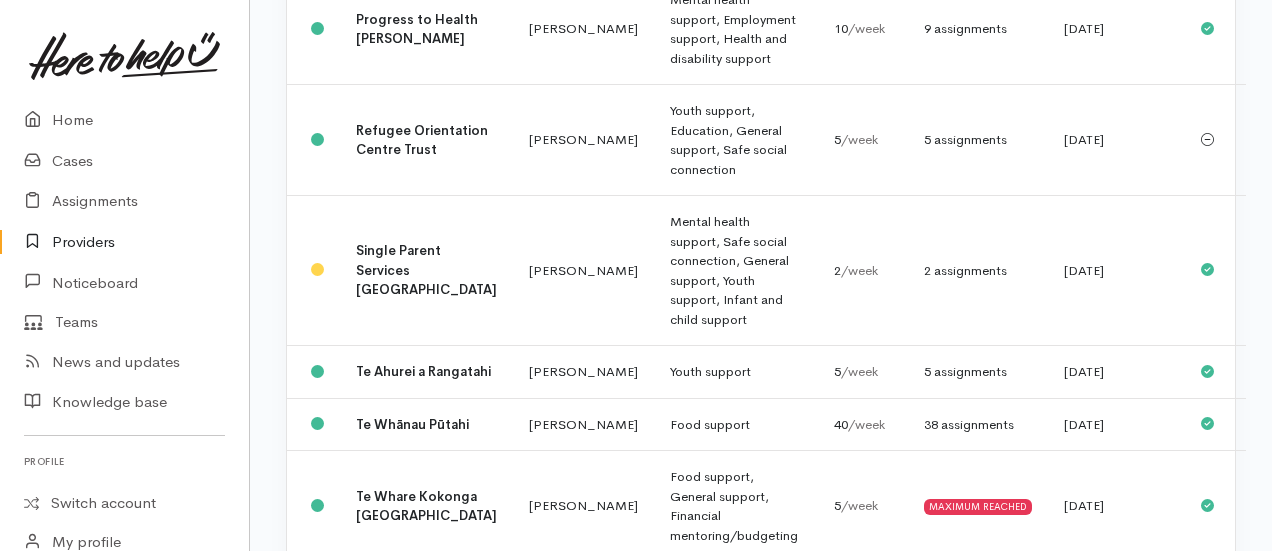 scroll, scrollTop: 1436, scrollLeft: 0, axis: vertical 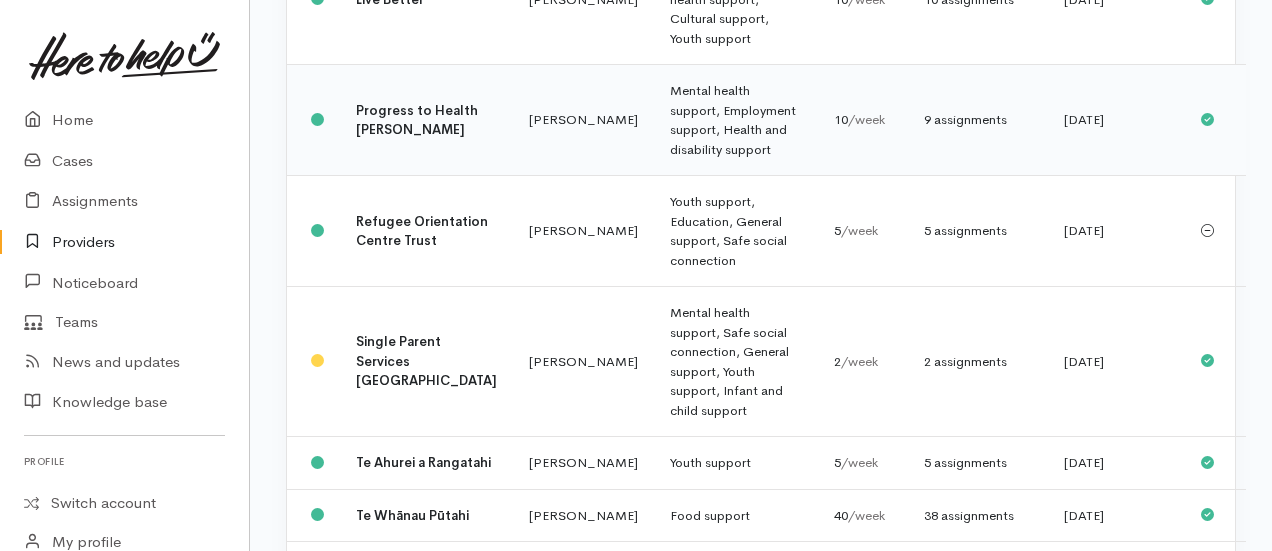 click on "Progress to Health Hamilton" at bounding box center [417, 120] 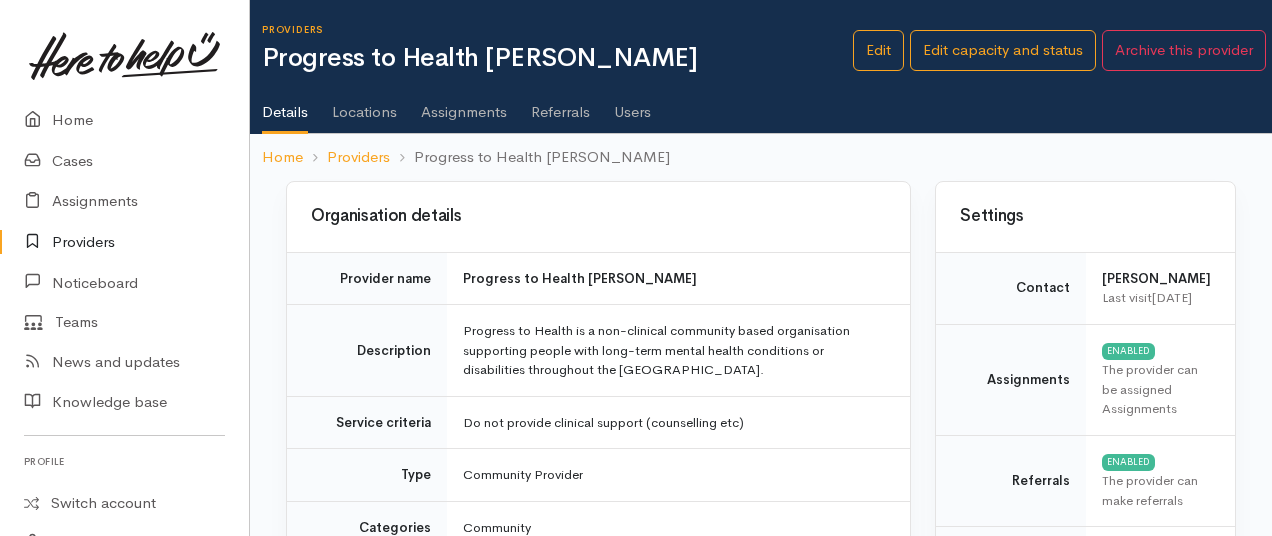 scroll, scrollTop: 0, scrollLeft: 0, axis: both 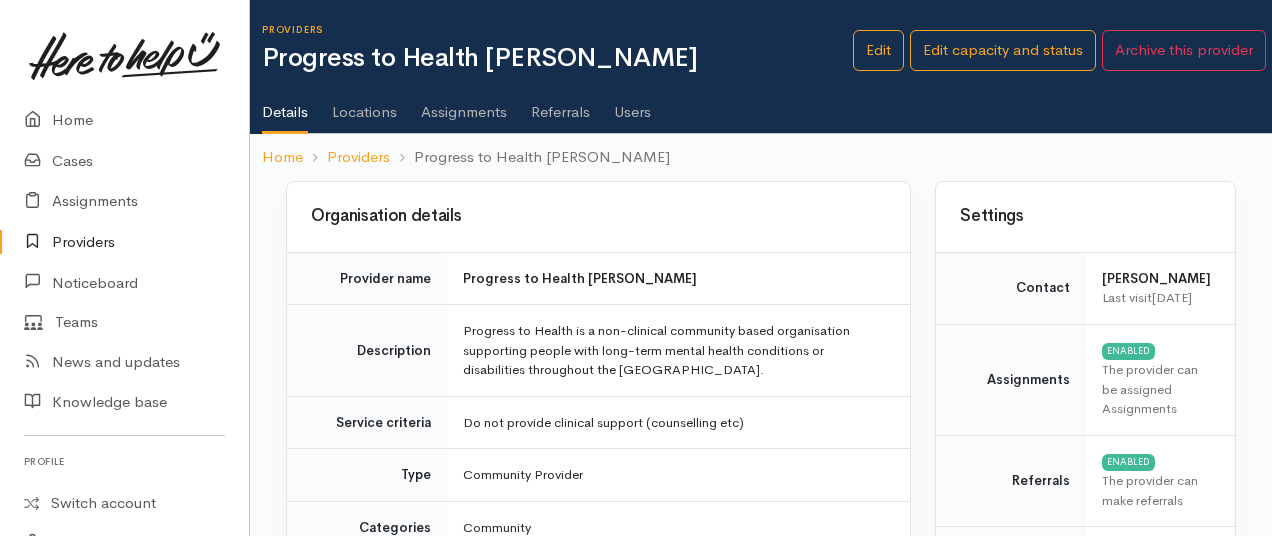 click on "Assignments" at bounding box center [464, 105] 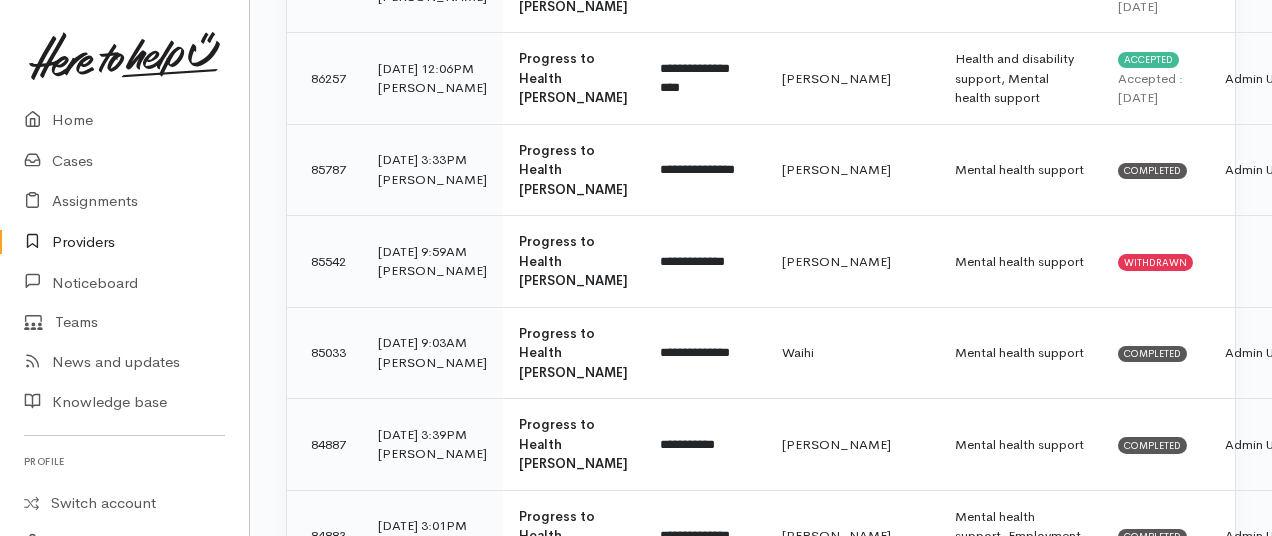 scroll, scrollTop: 0, scrollLeft: 0, axis: both 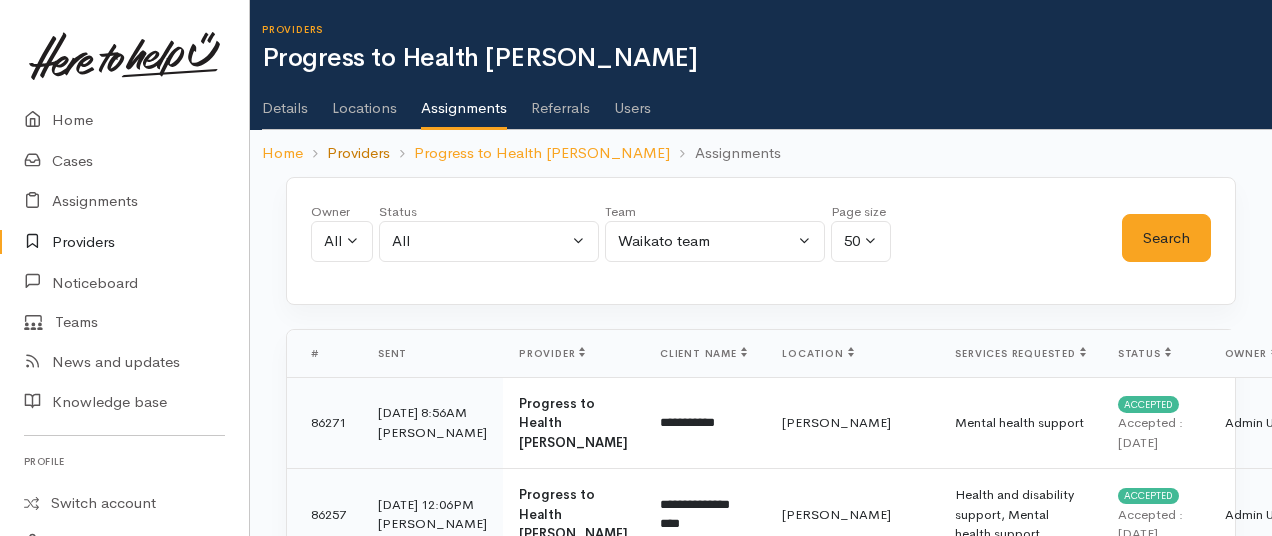 click on "Providers" at bounding box center [358, 153] 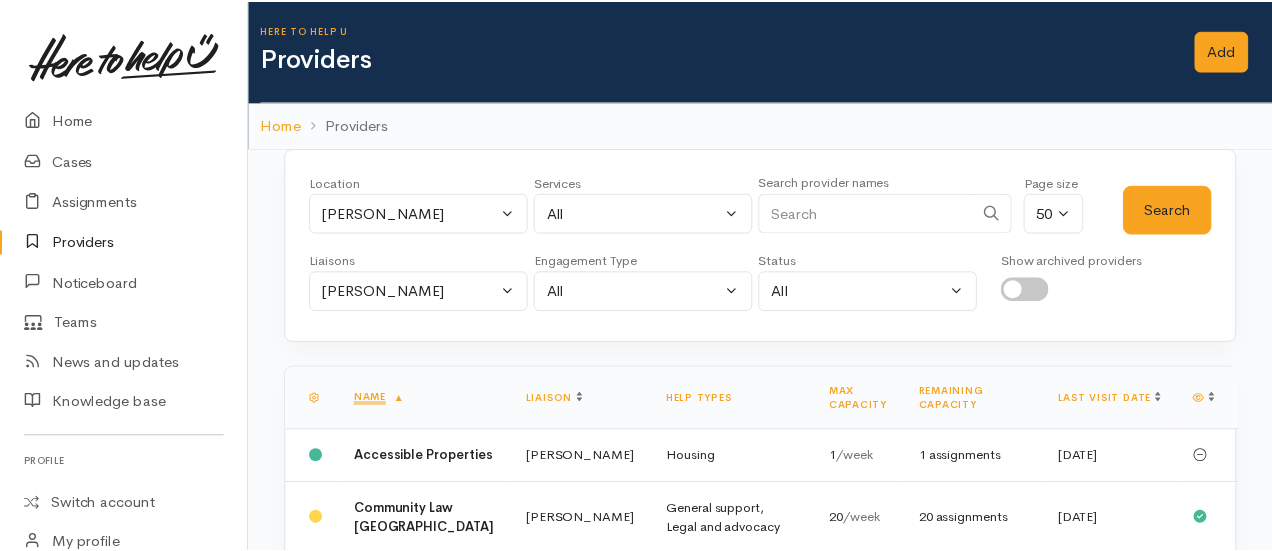 scroll, scrollTop: 0, scrollLeft: 0, axis: both 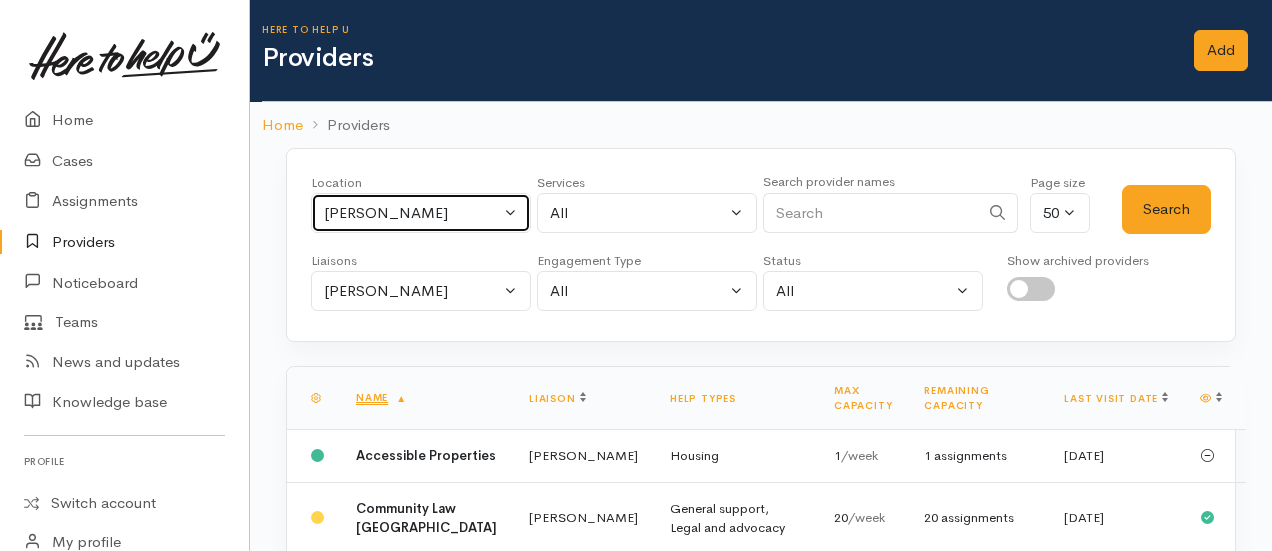 click on "[PERSON_NAME]" at bounding box center (412, 213) 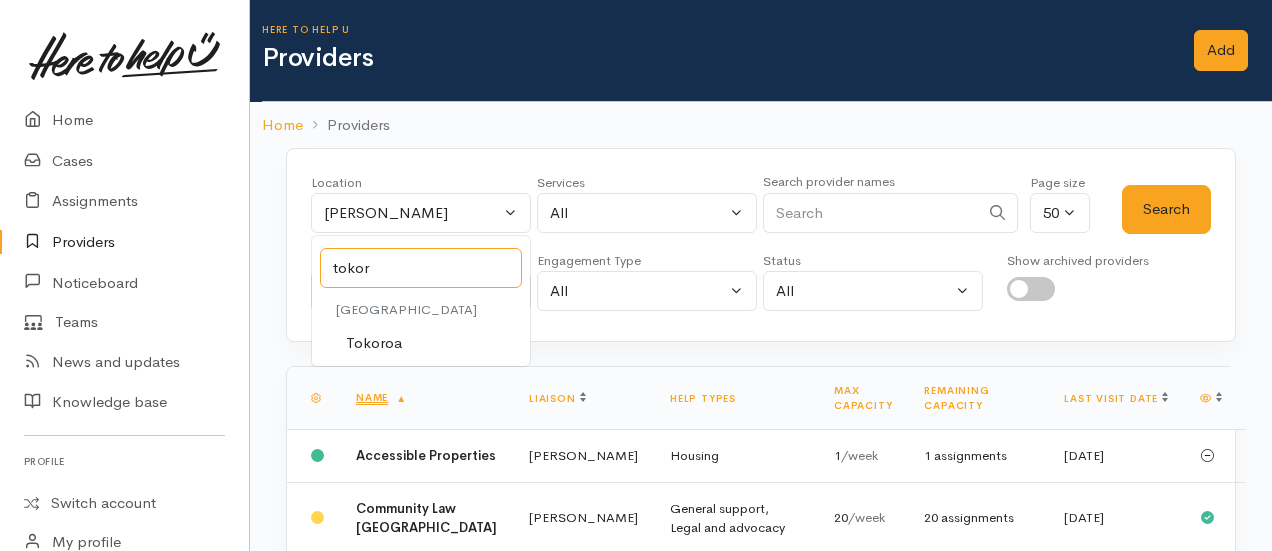 type on "tokoro" 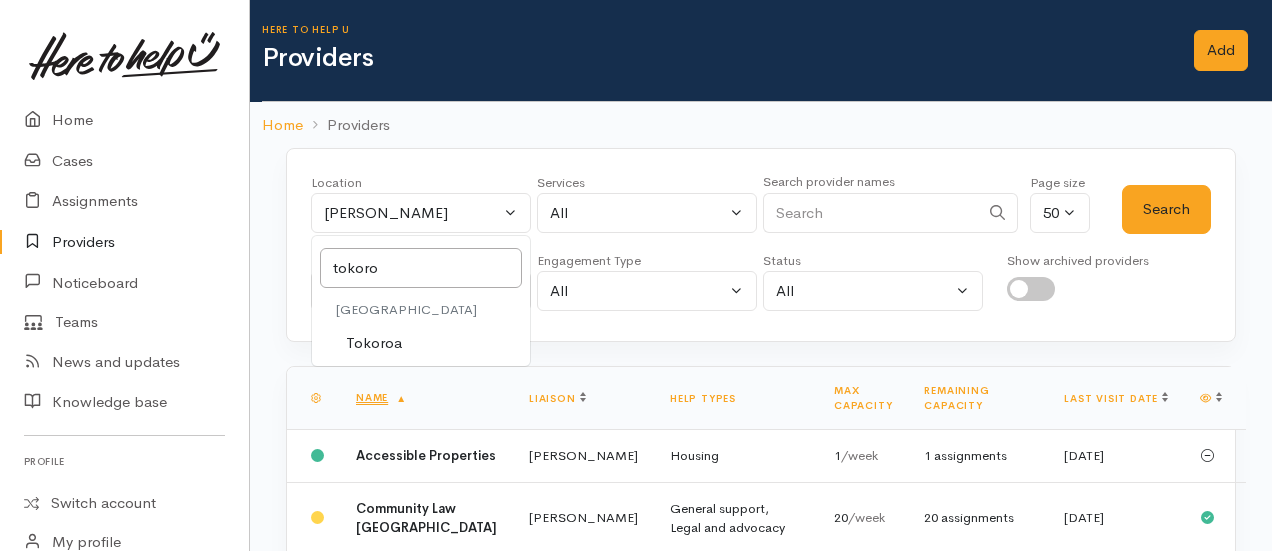 click on "Tokoroa" at bounding box center [374, 343] 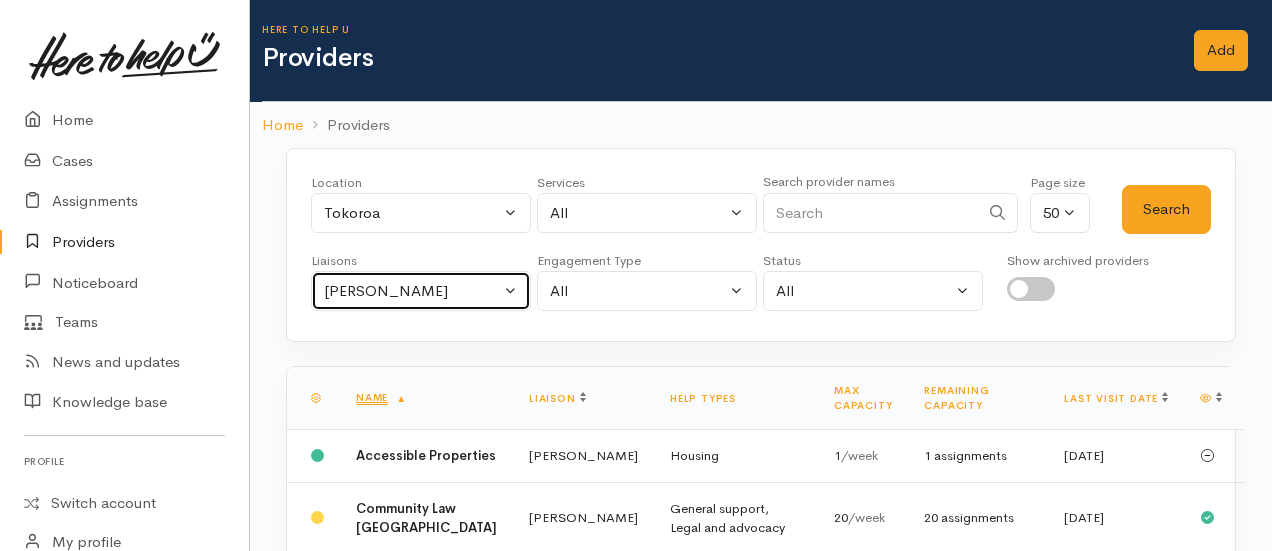 click on "[PERSON_NAME]" at bounding box center [412, 291] 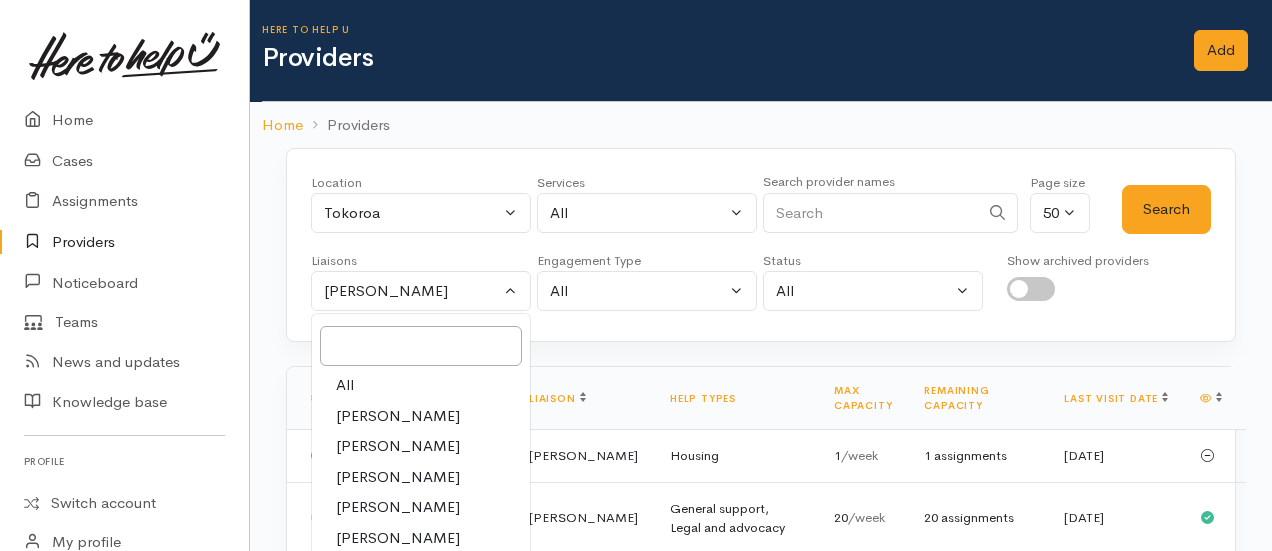 click on "All" at bounding box center (345, 385) 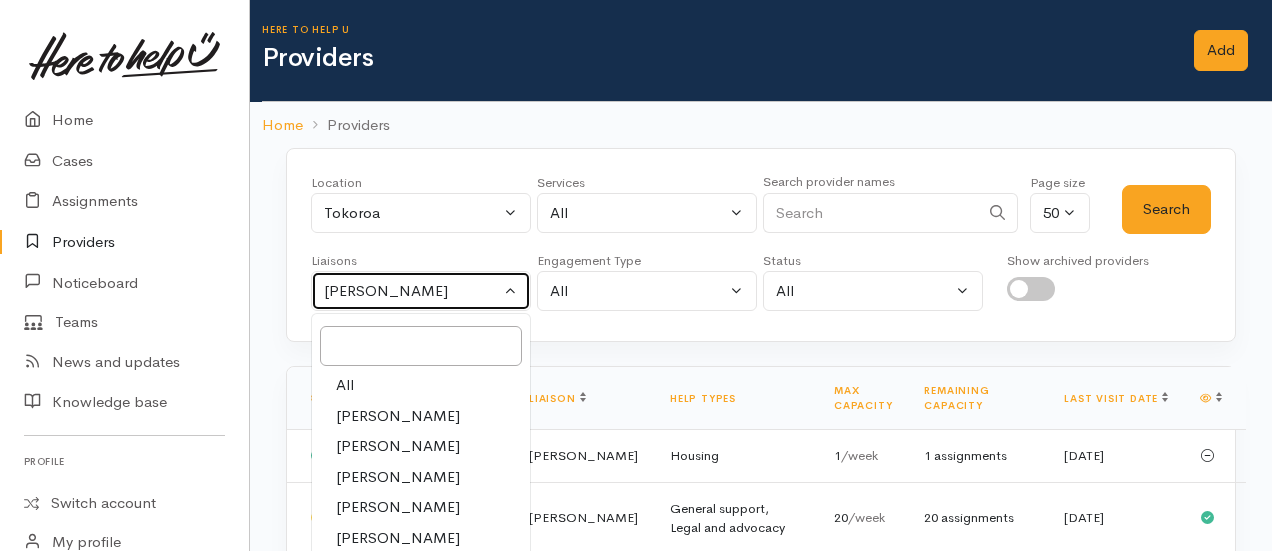 select on "null" 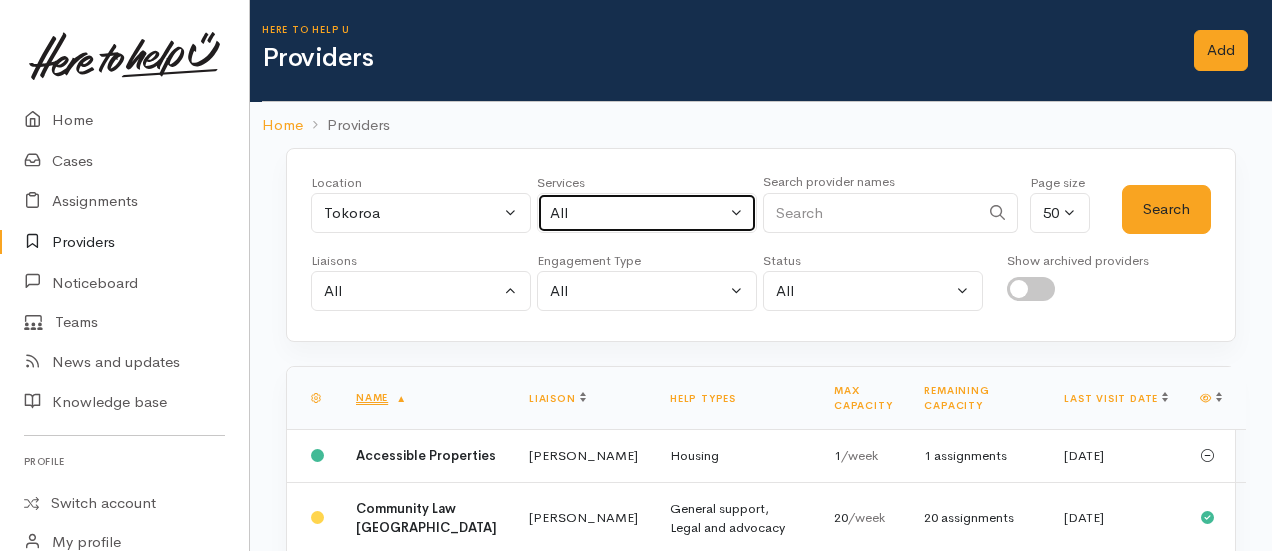click on "All" at bounding box center [638, 213] 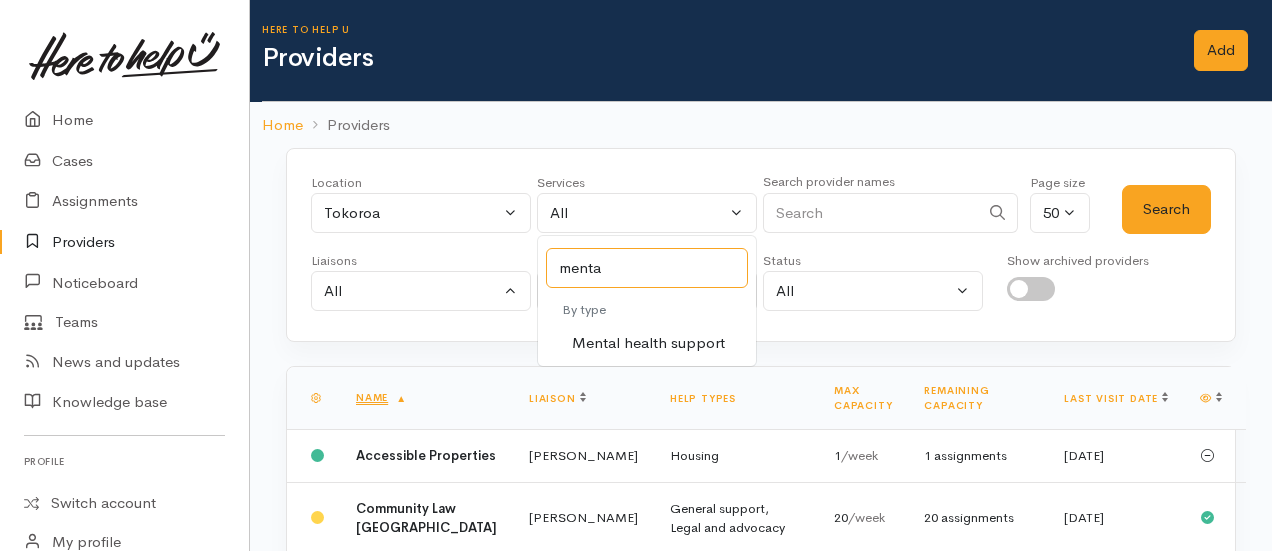 type on "mental" 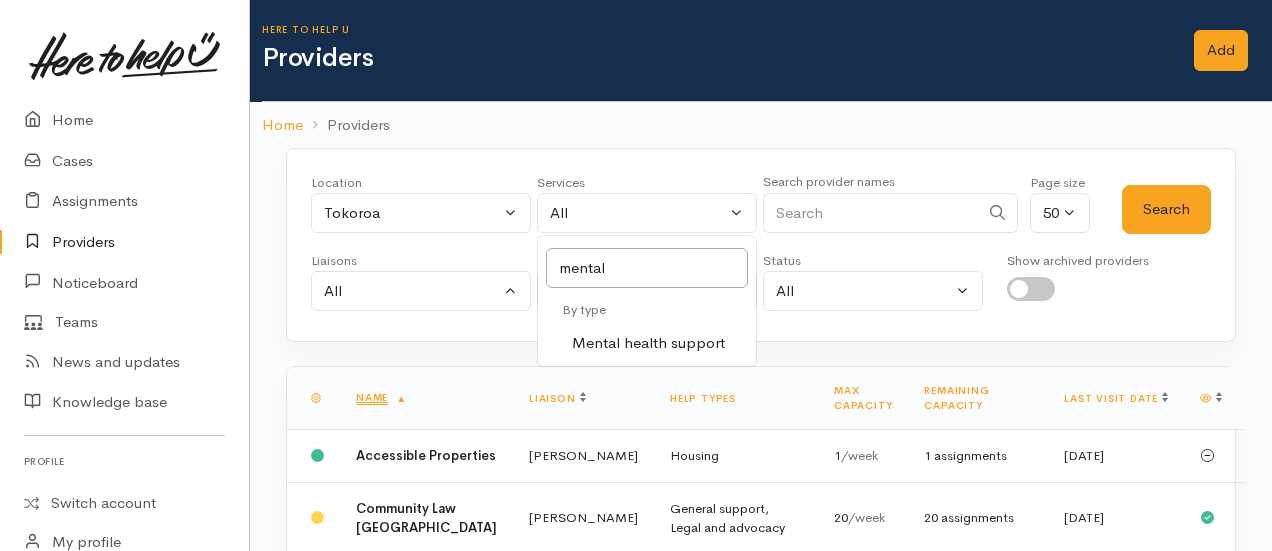 click on "Mental health support" at bounding box center (648, 343) 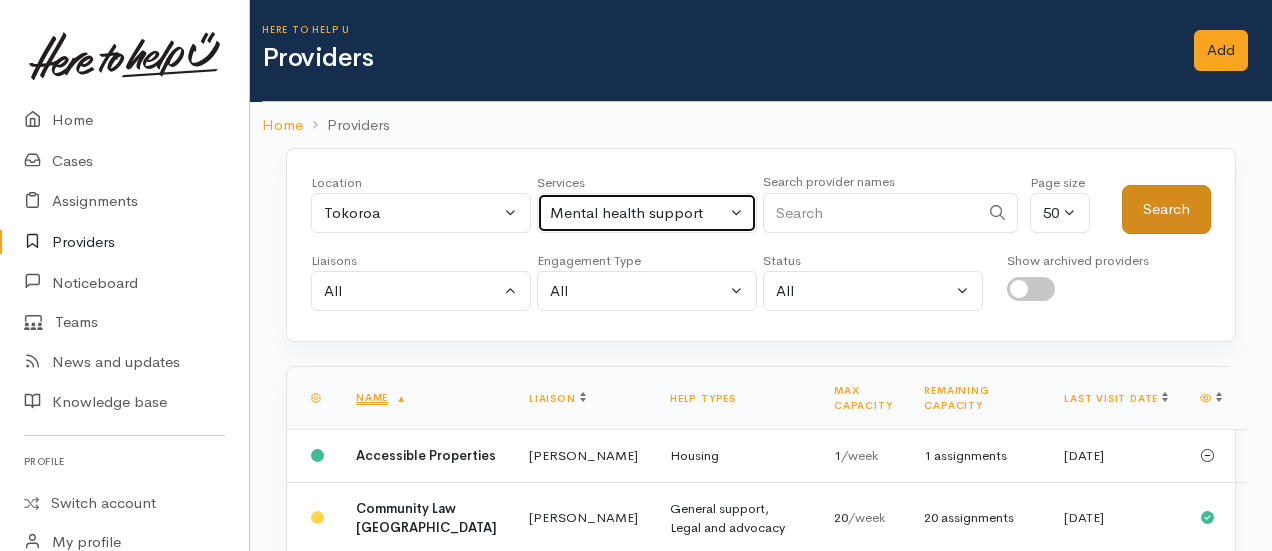 click on "Search" at bounding box center (1166, 209) 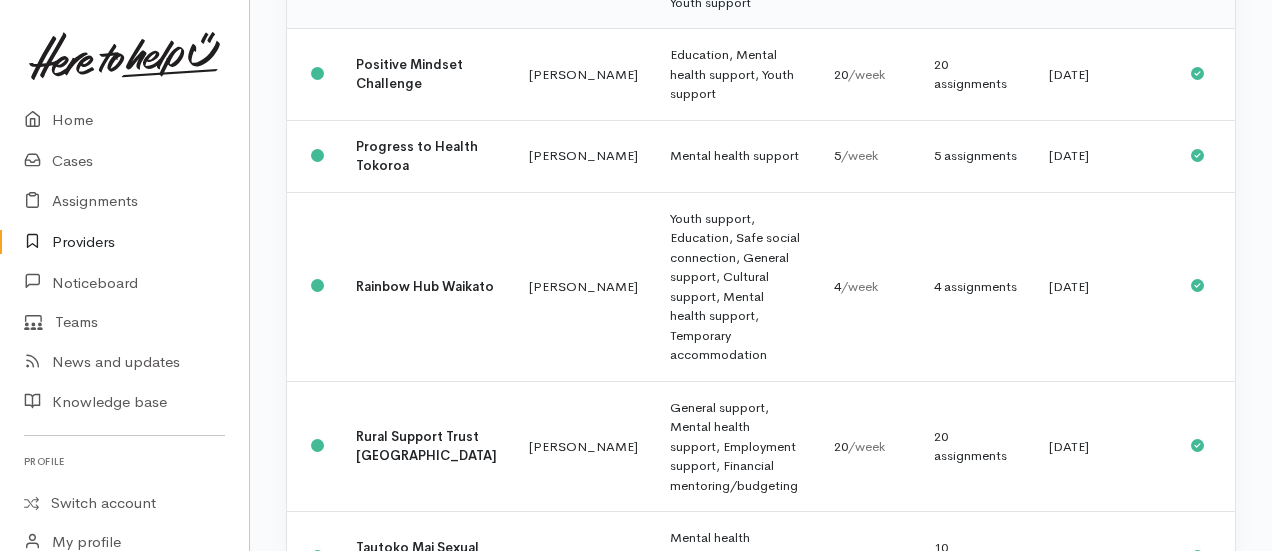 scroll, scrollTop: 1050, scrollLeft: 0, axis: vertical 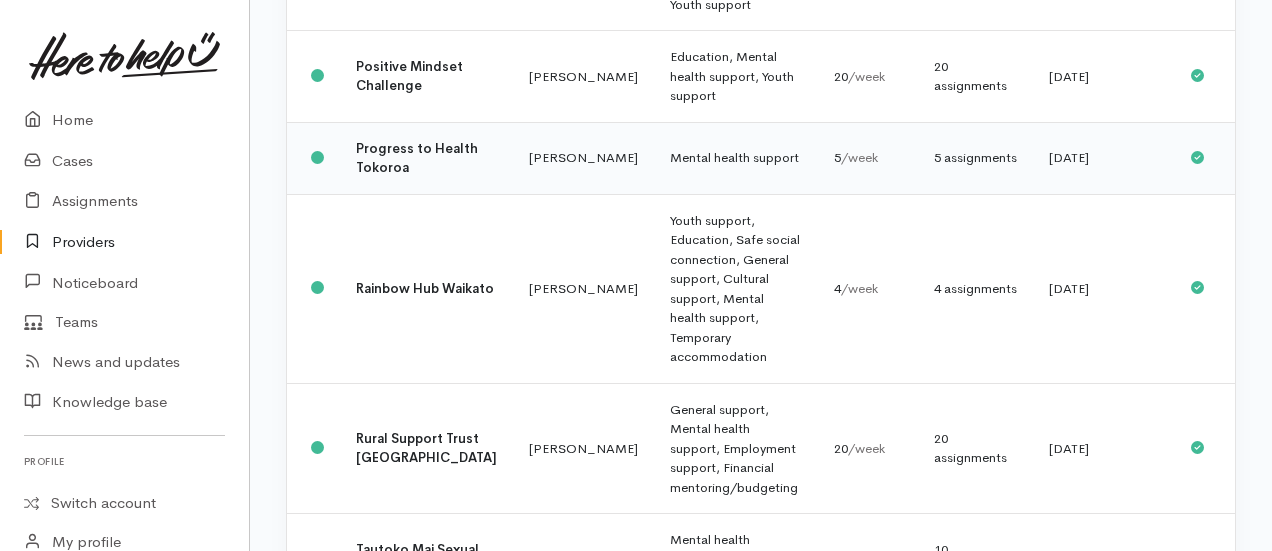 click on "Progress to Health Tokoroa" at bounding box center [417, 158] 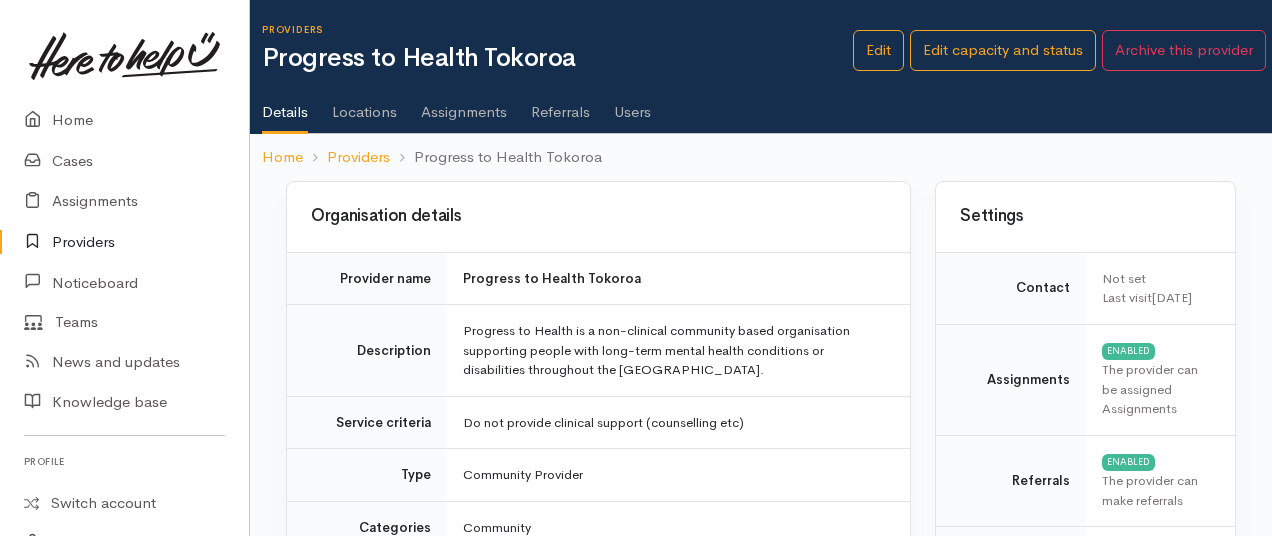 scroll, scrollTop: 0, scrollLeft: 0, axis: both 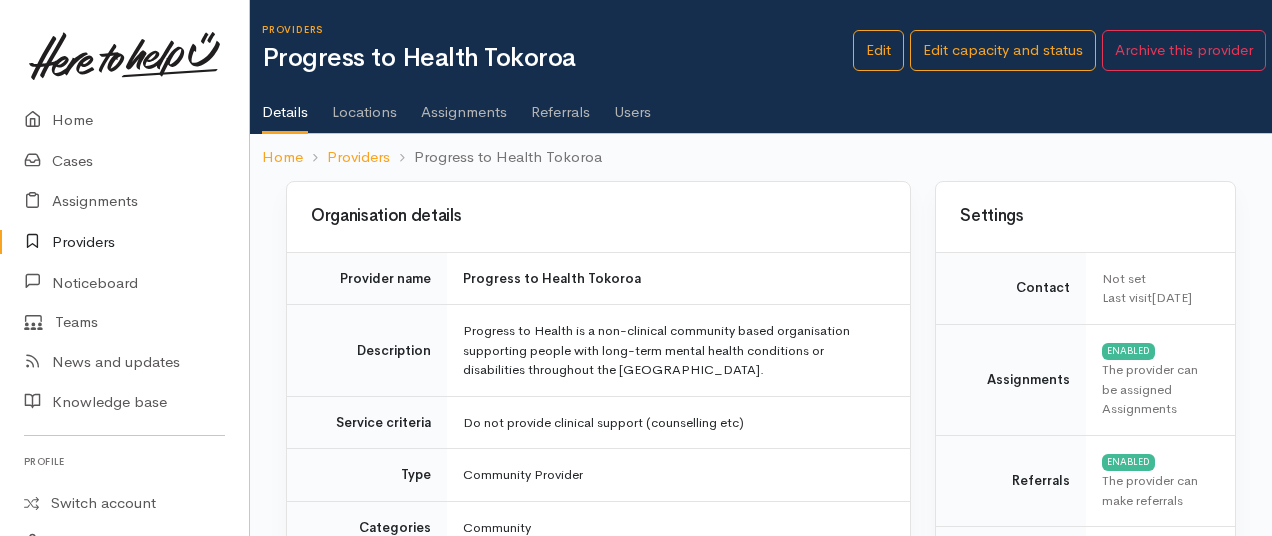 click on "Assignments" at bounding box center [464, 105] 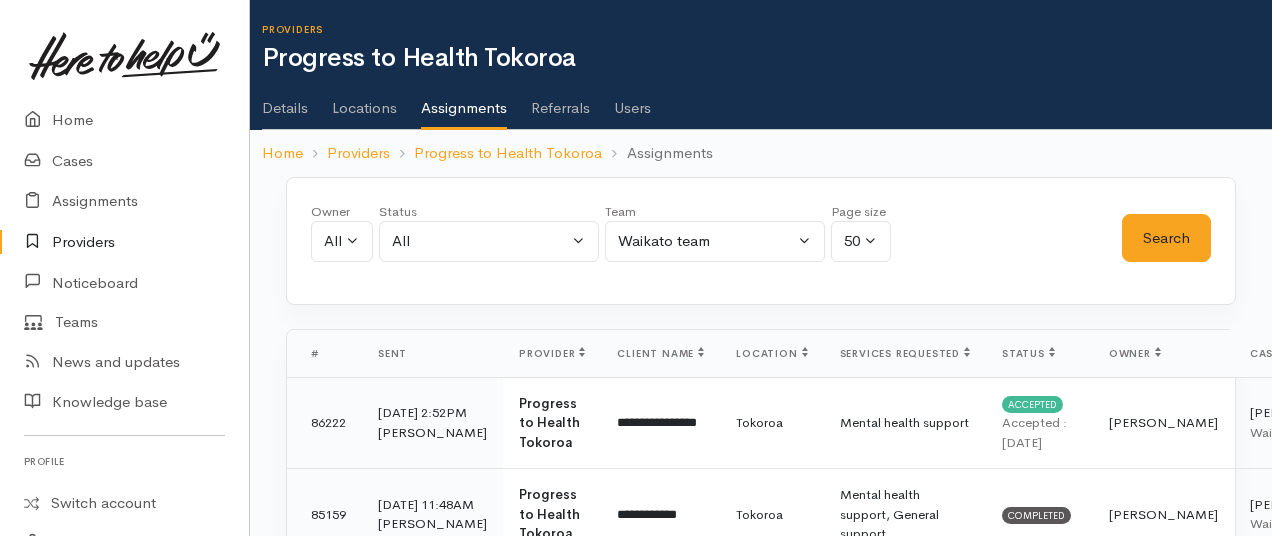 scroll, scrollTop: 0, scrollLeft: 0, axis: both 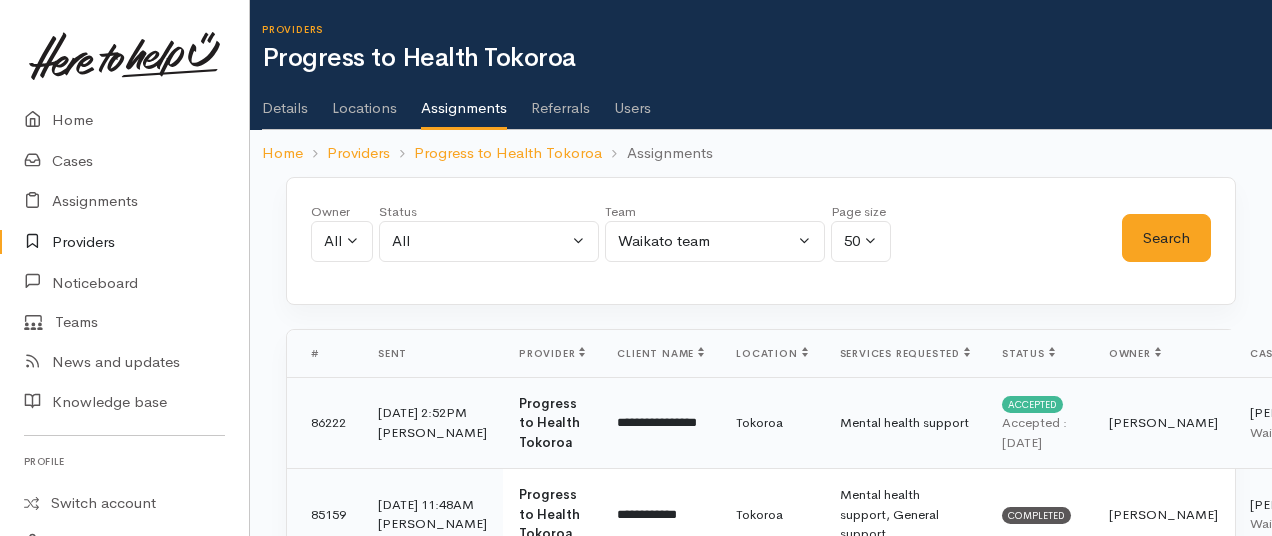 click on "Mental health support" at bounding box center [905, 423] 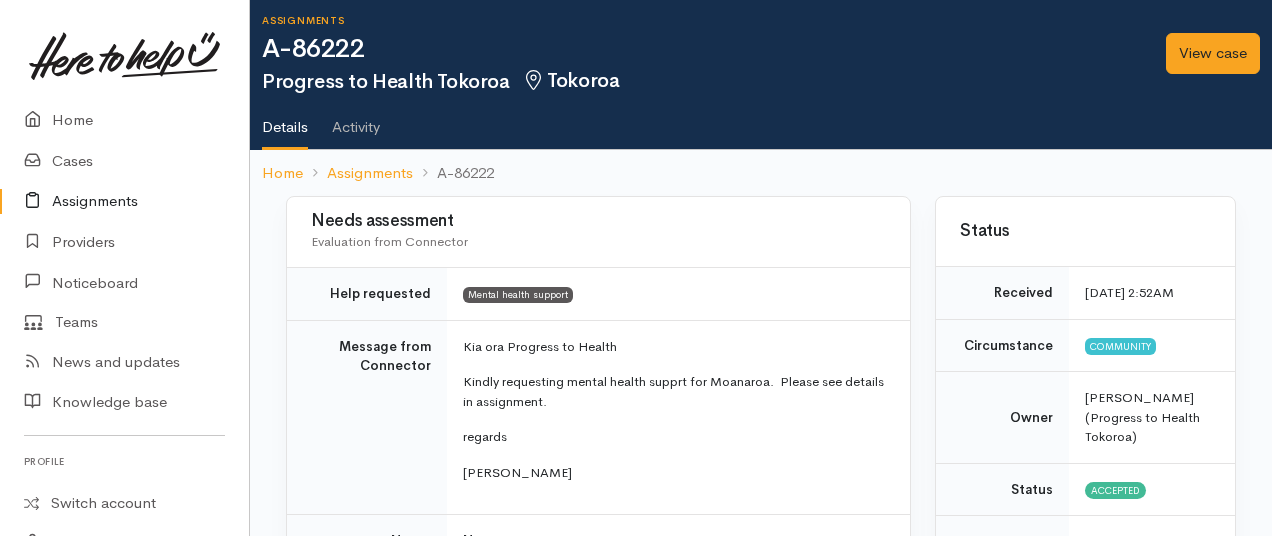 scroll, scrollTop: 0, scrollLeft: 0, axis: both 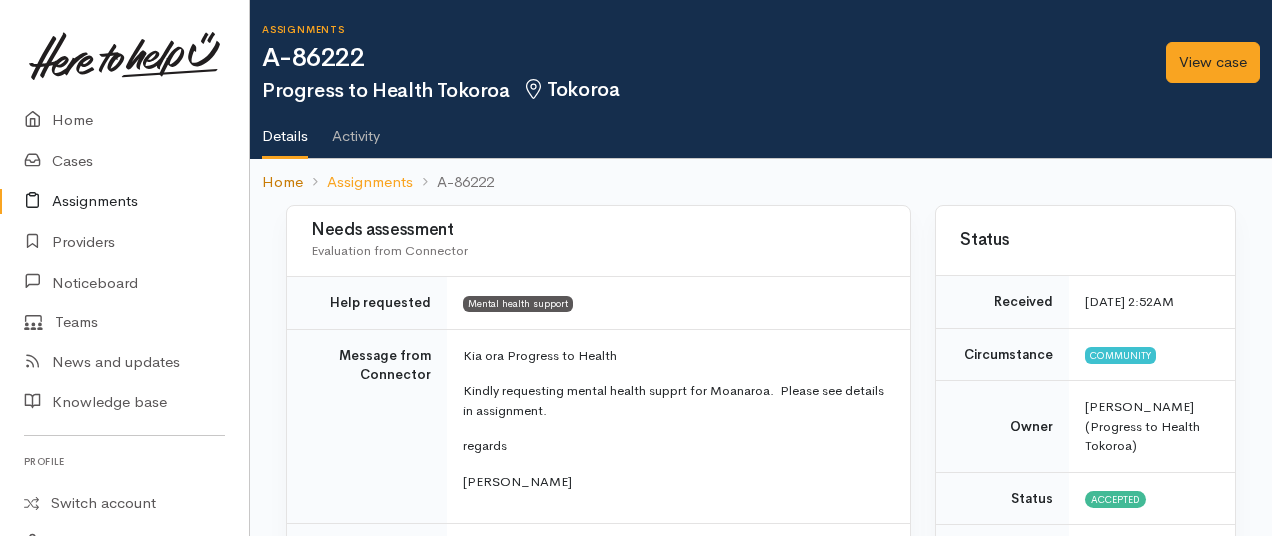 click on "Home" at bounding box center [282, 182] 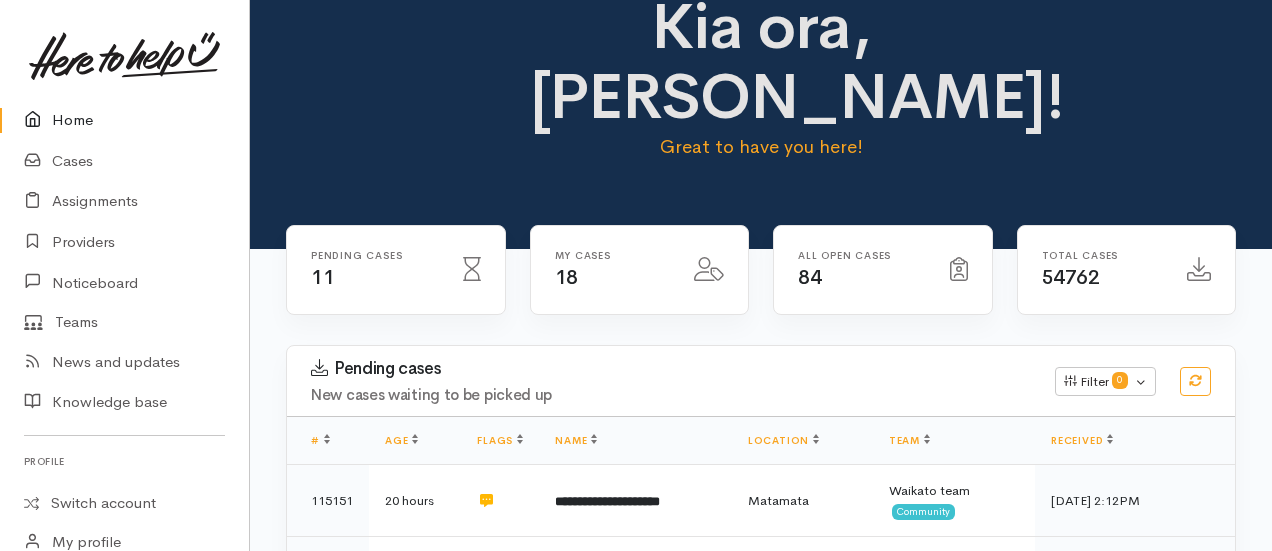 scroll, scrollTop: 45, scrollLeft: 0, axis: vertical 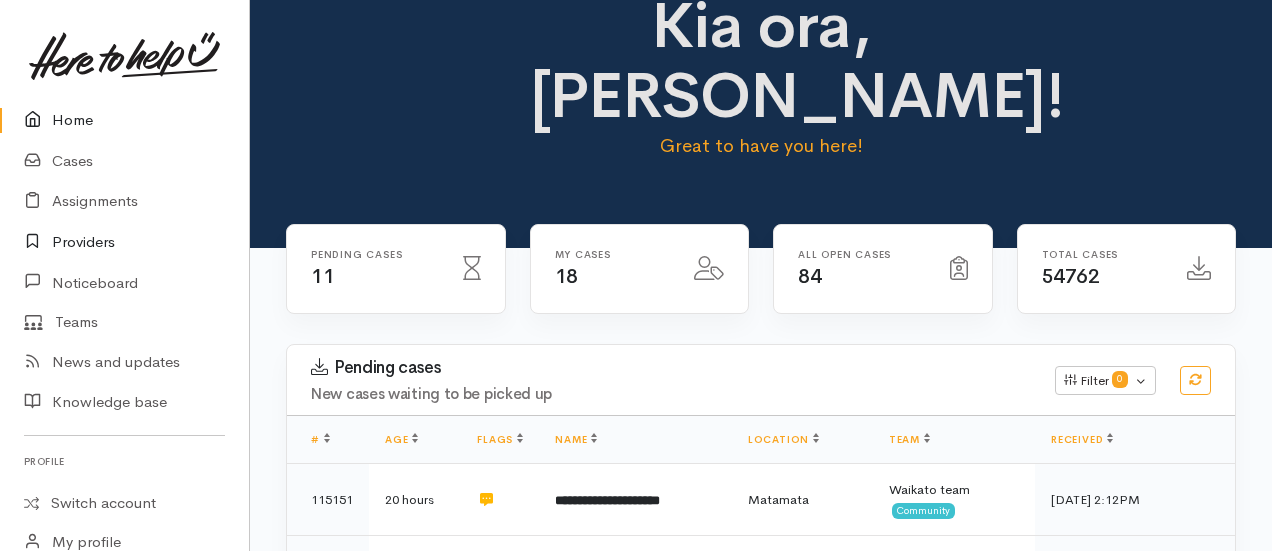 click on "Providers" at bounding box center [124, 242] 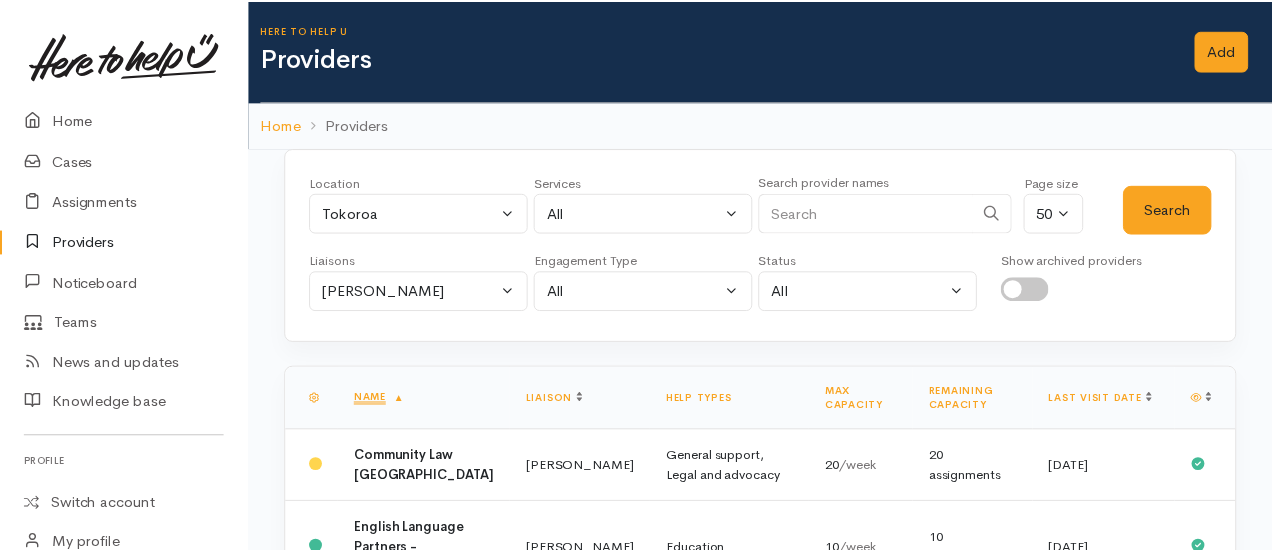 scroll, scrollTop: 0, scrollLeft: 0, axis: both 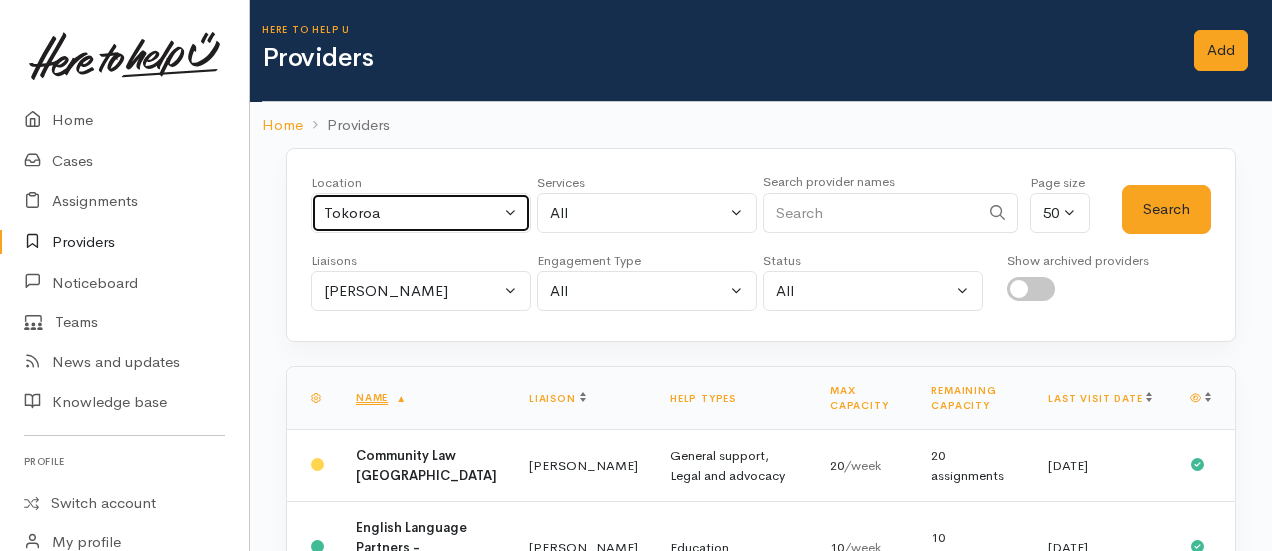 click on "Tokoroa" at bounding box center (412, 213) 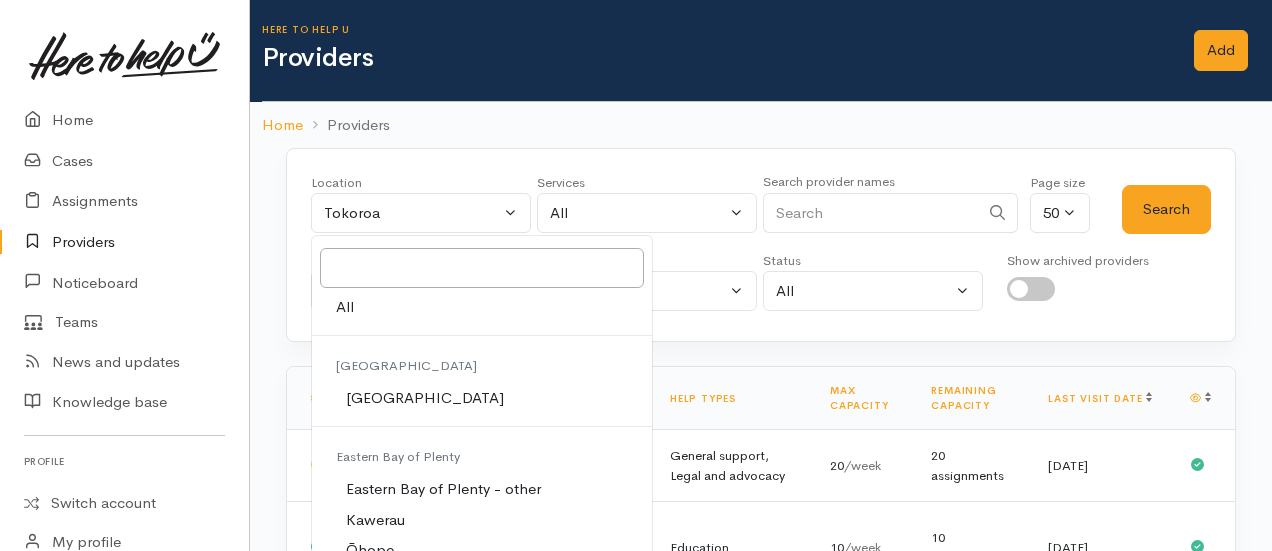 click on "Home
Providers" at bounding box center [761, 125] 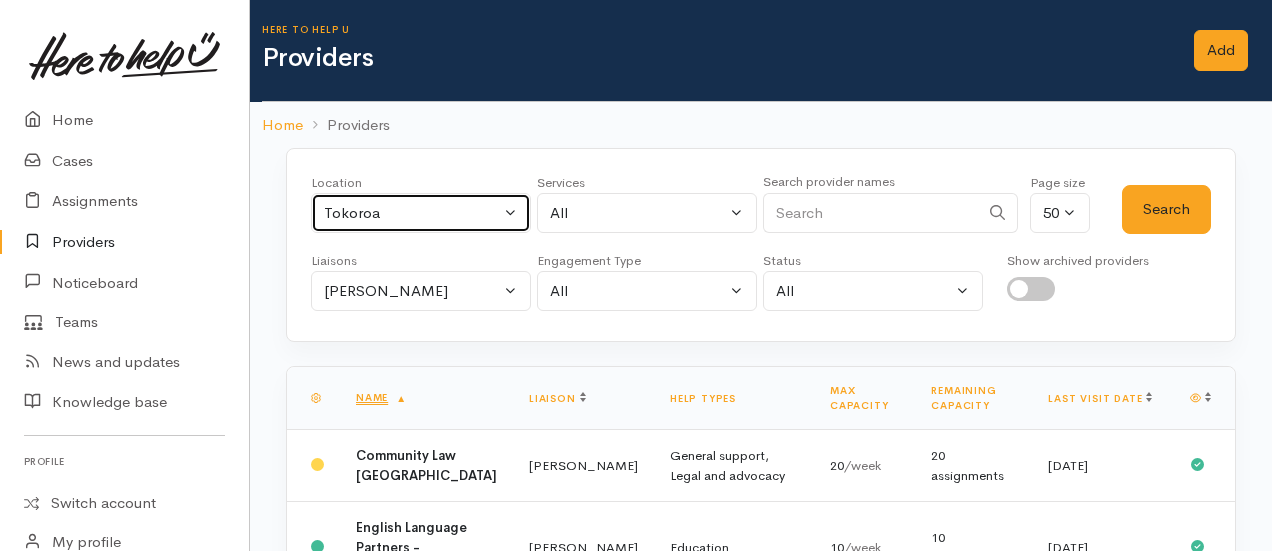 click on "Tokoroa" at bounding box center (412, 213) 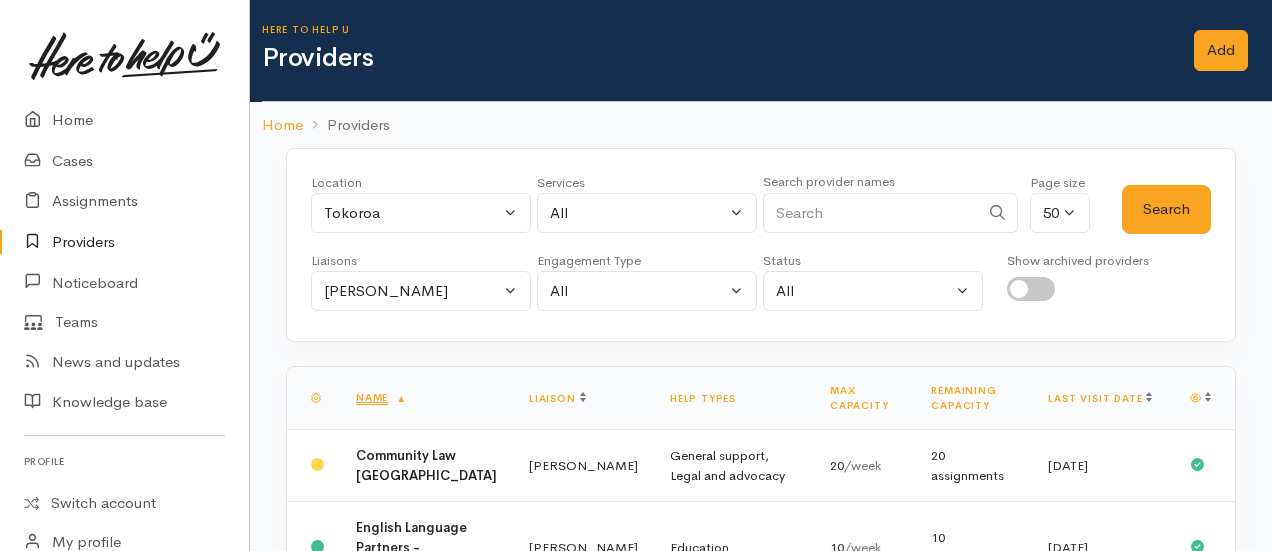 scroll, scrollTop: 5711, scrollLeft: 0, axis: vertical 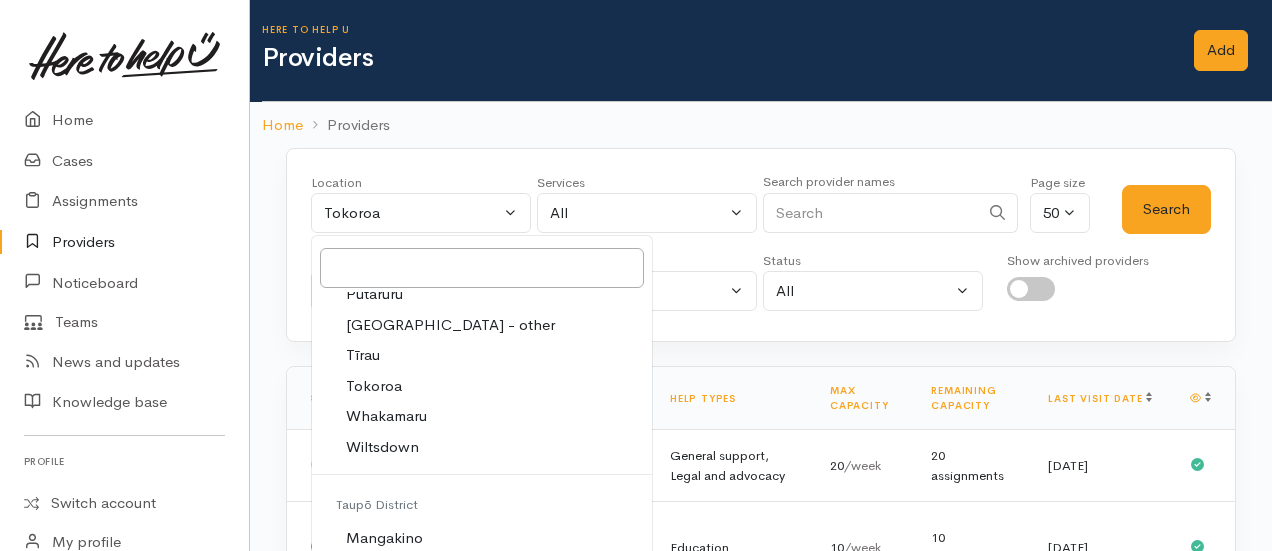 click on "Location
All
Tauranga
Eastern Bay of Plenty - other
Kawerau
Ōhope
Ōpōtiki
Whakatāne
Aongatete
Athenree
Bowentown
Kaimai
Katikati
Maketu
Matakana Island Omokoroa Pyes Pa" at bounding box center (761, 245) 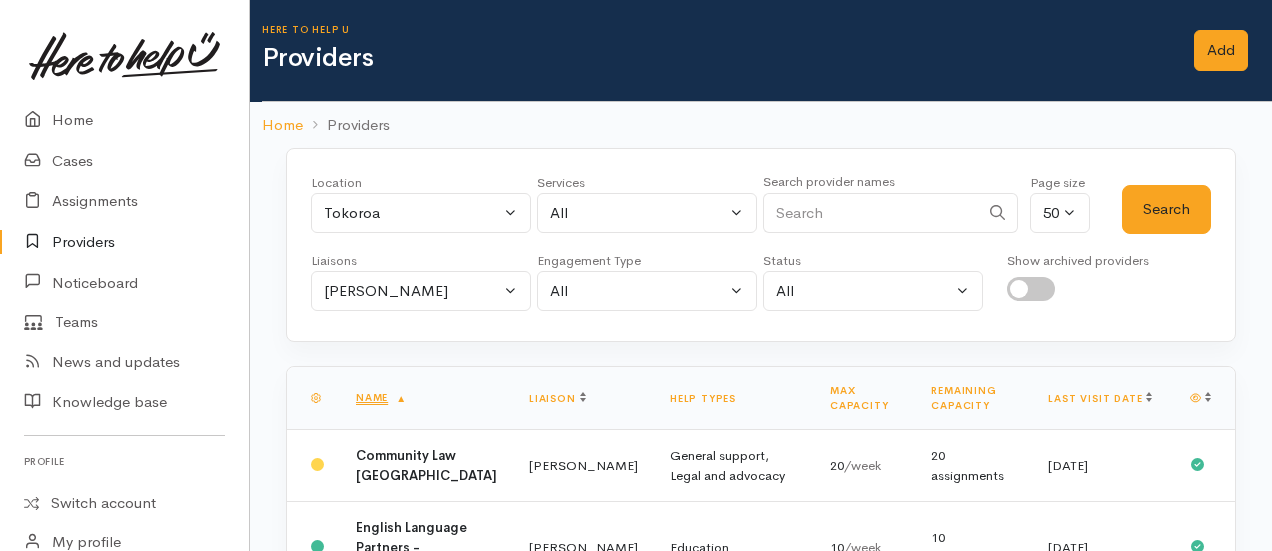 click on "Location" at bounding box center (421, 183) 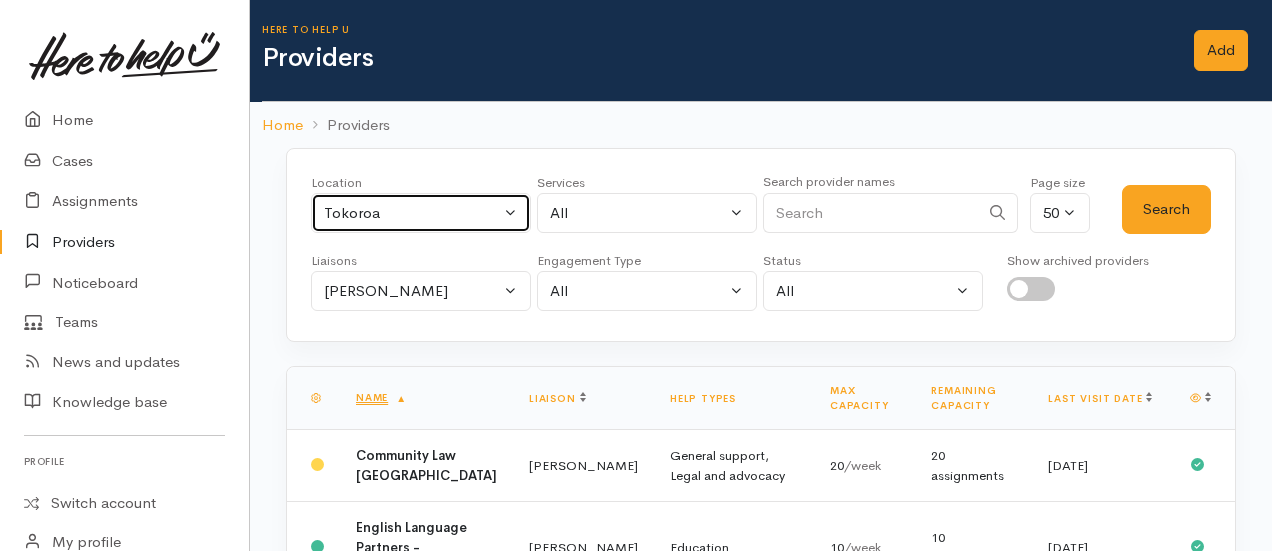 click on "Tokoroa" at bounding box center (412, 213) 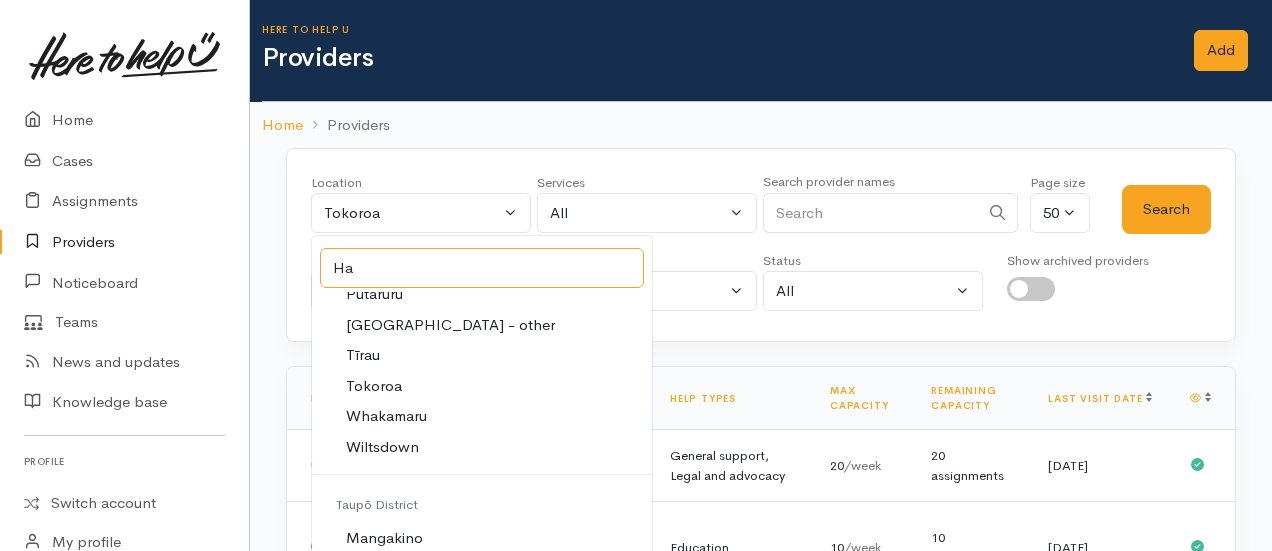 scroll, scrollTop: 0, scrollLeft: 0, axis: both 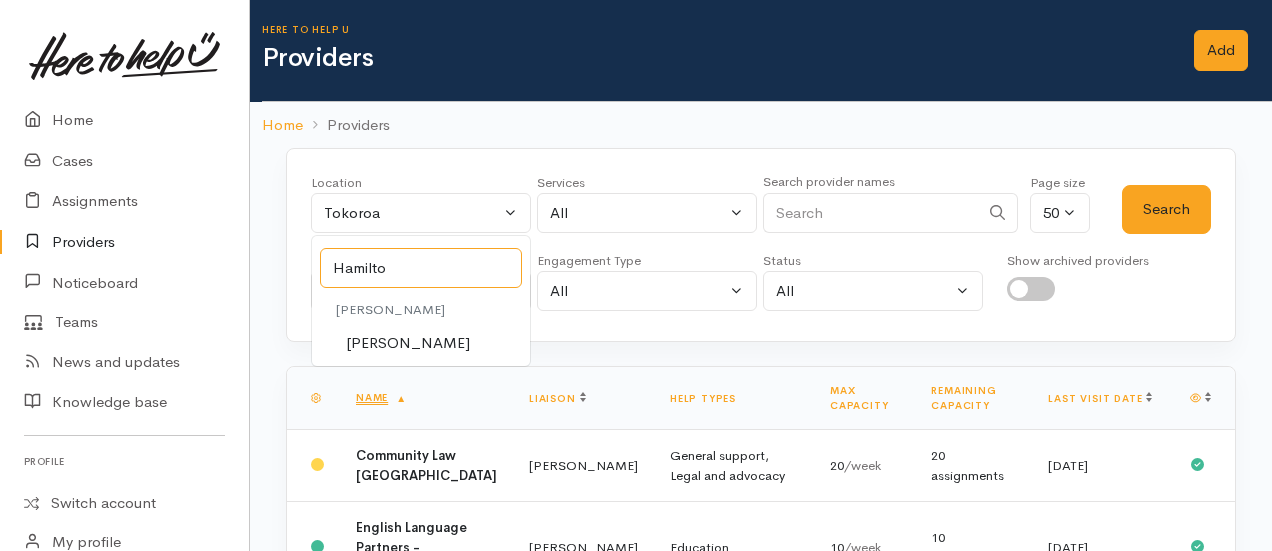 type on "[PERSON_NAME]" 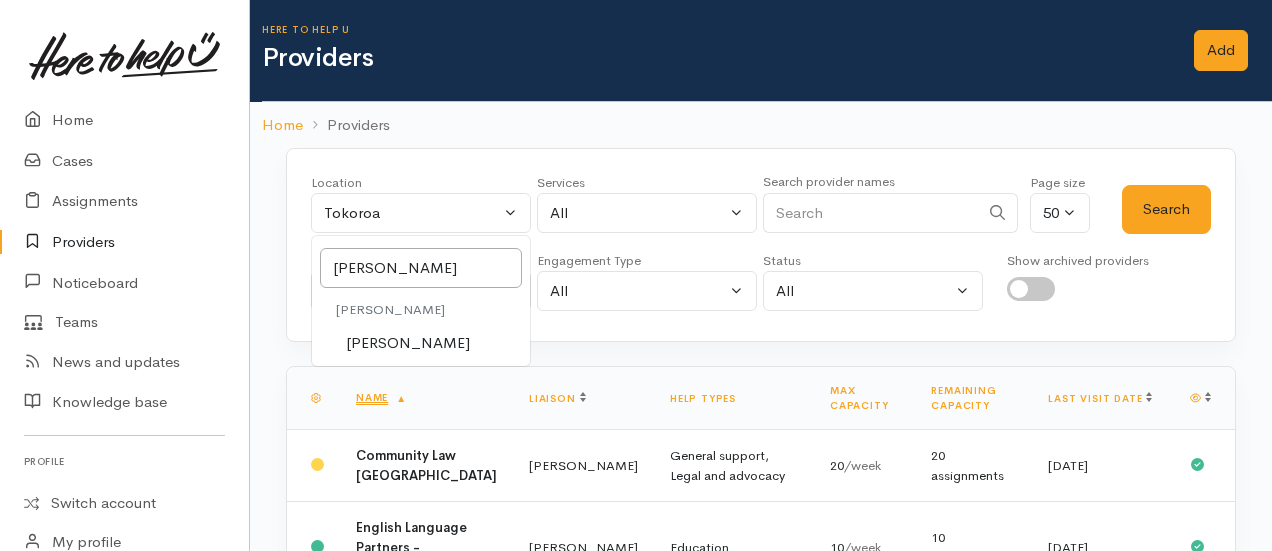 click on "Hamilton" at bounding box center [408, 343] 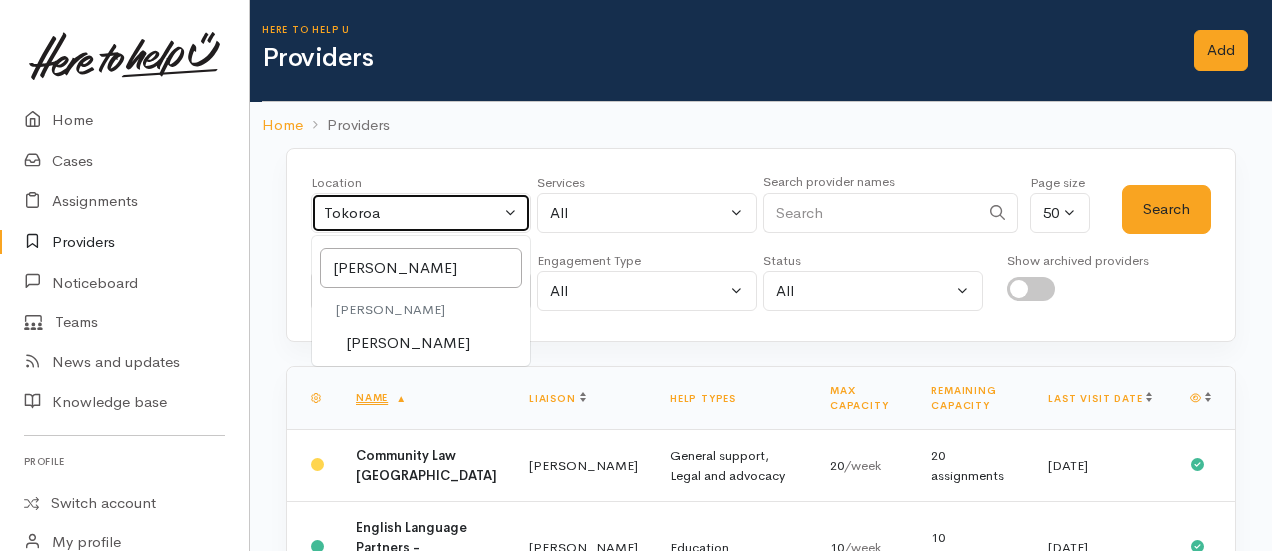 select on "1" 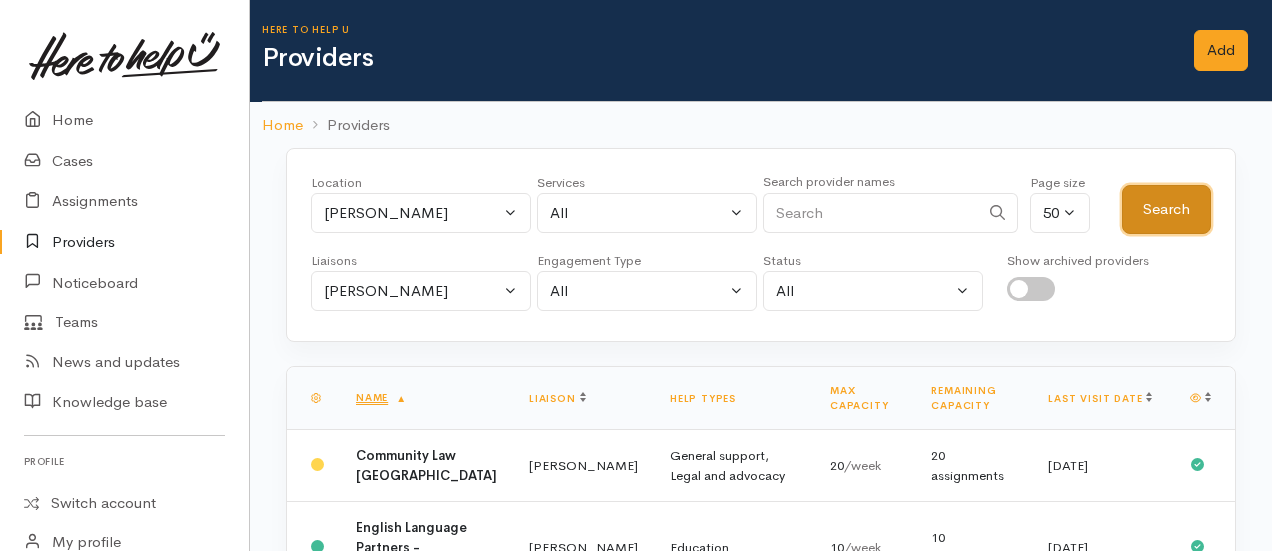 click on "Search" at bounding box center (1166, 209) 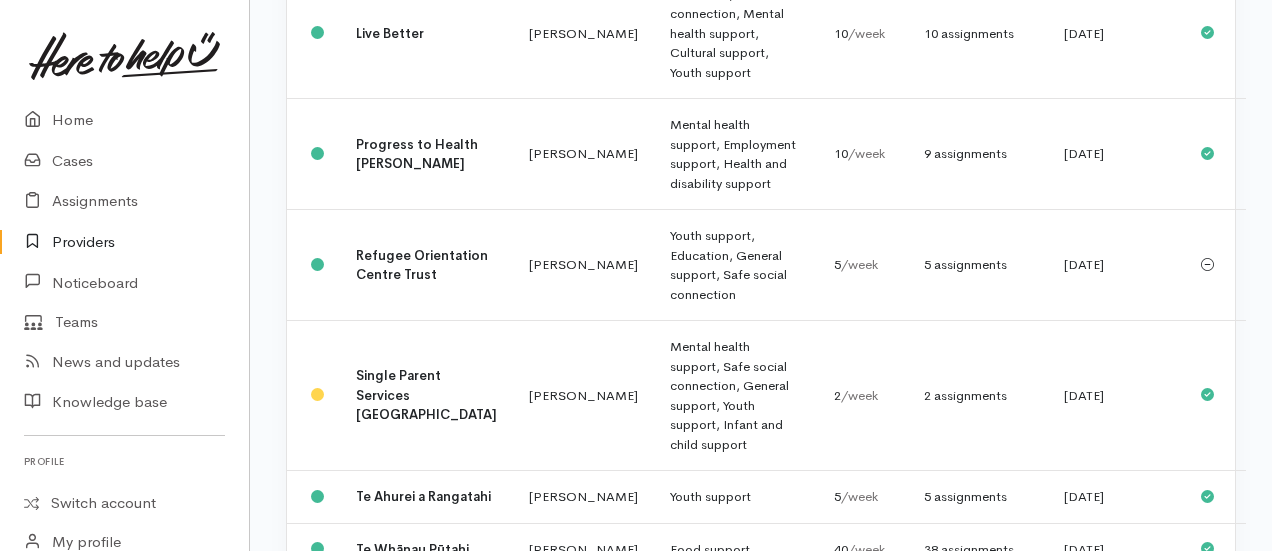 scroll, scrollTop: 1403, scrollLeft: 0, axis: vertical 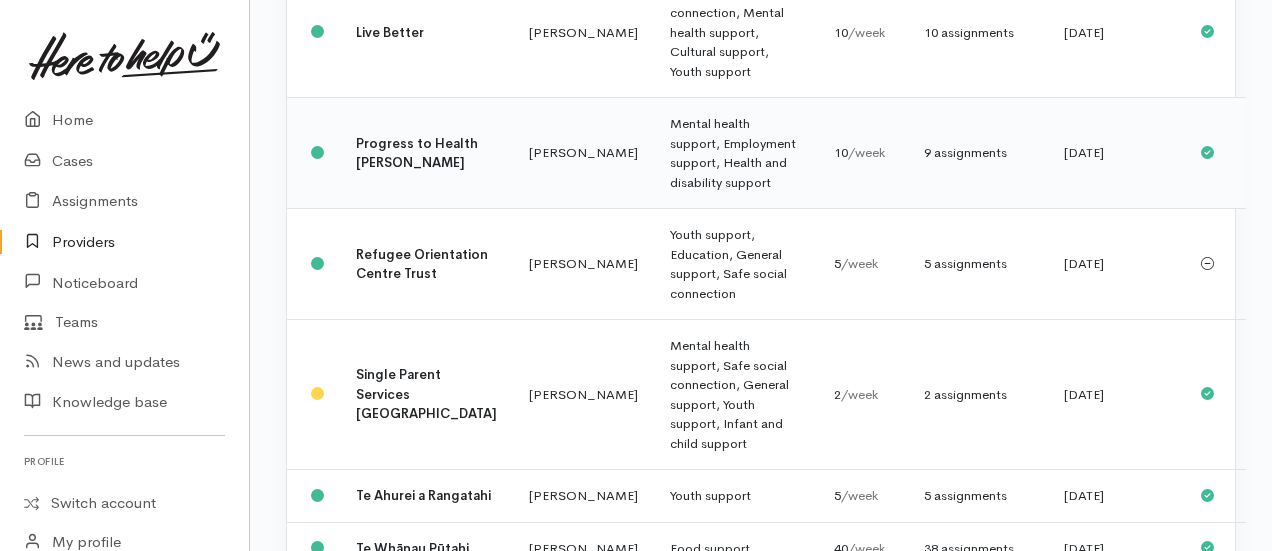 click on "Nicole Rusk" at bounding box center (583, 153) 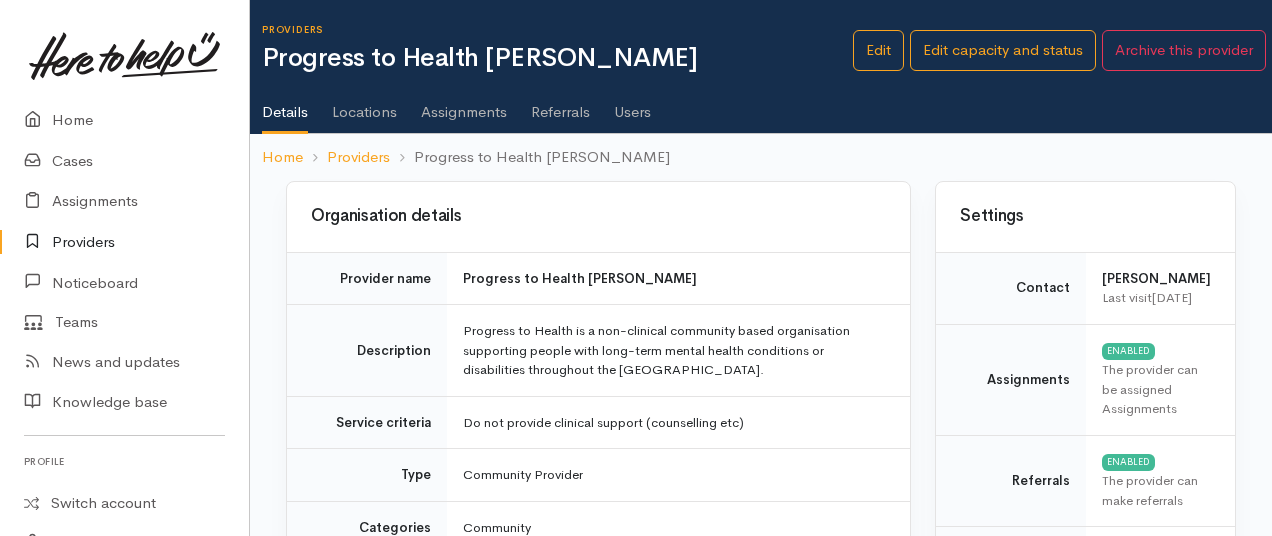 scroll, scrollTop: 0, scrollLeft: 0, axis: both 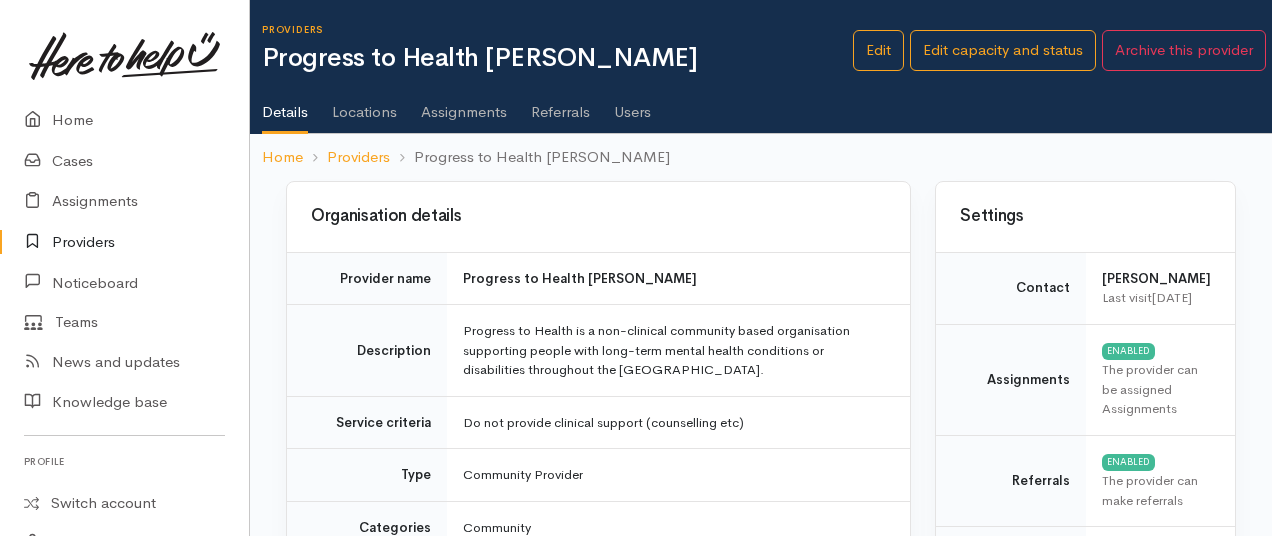 click on "Users" at bounding box center (632, 105) 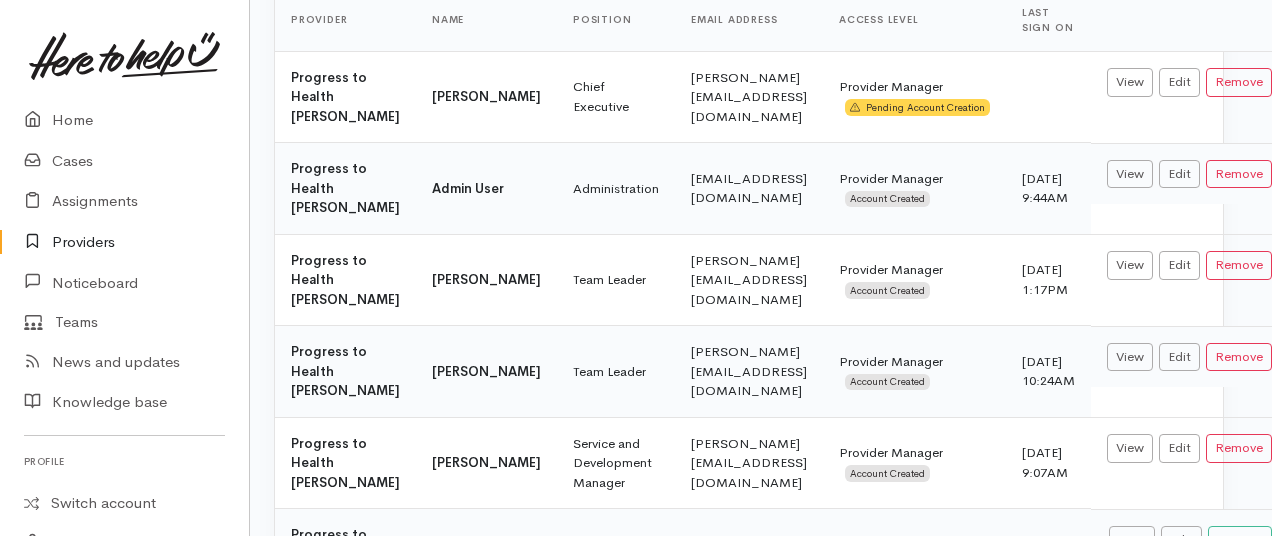 scroll, scrollTop: 263, scrollLeft: 0, axis: vertical 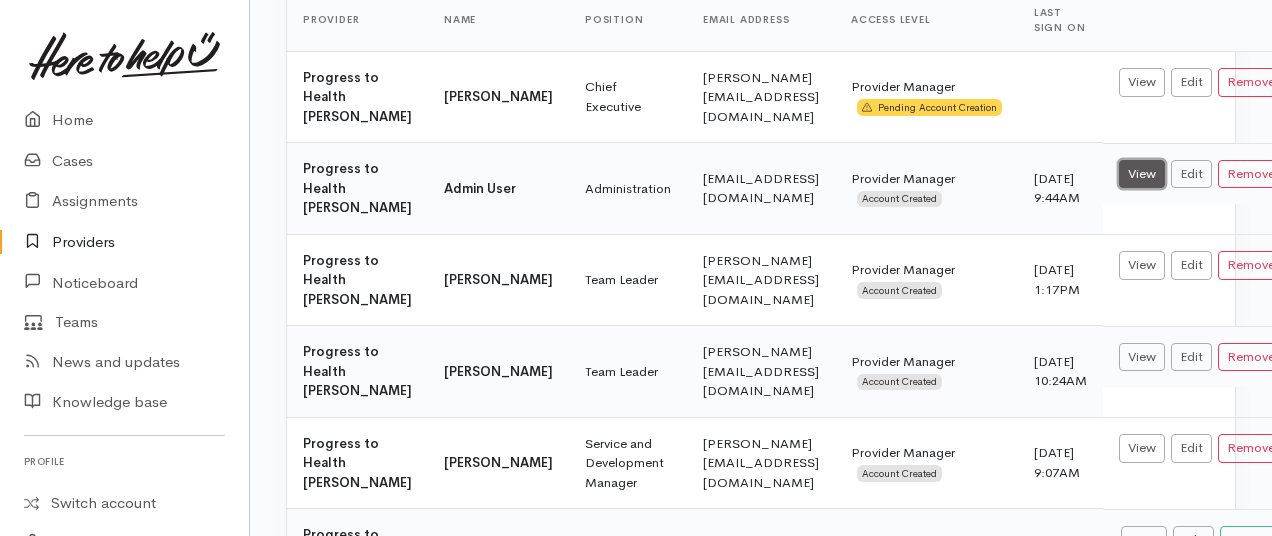 click on "View" at bounding box center [1142, 174] 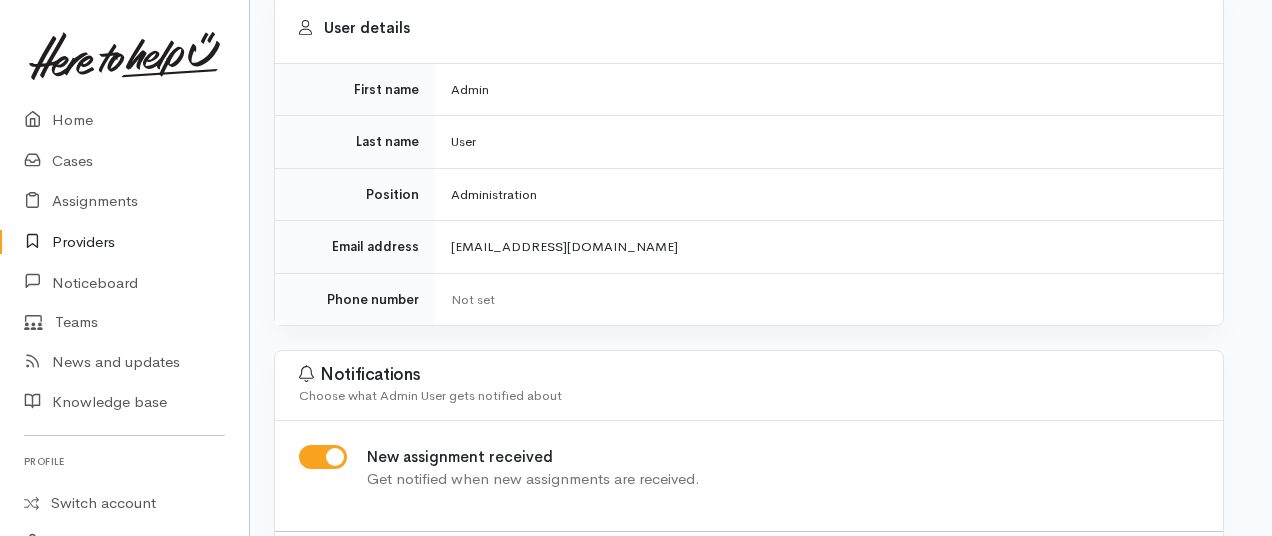 scroll, scrollTop: 0, scrollLeft: 12, axis: horizontal 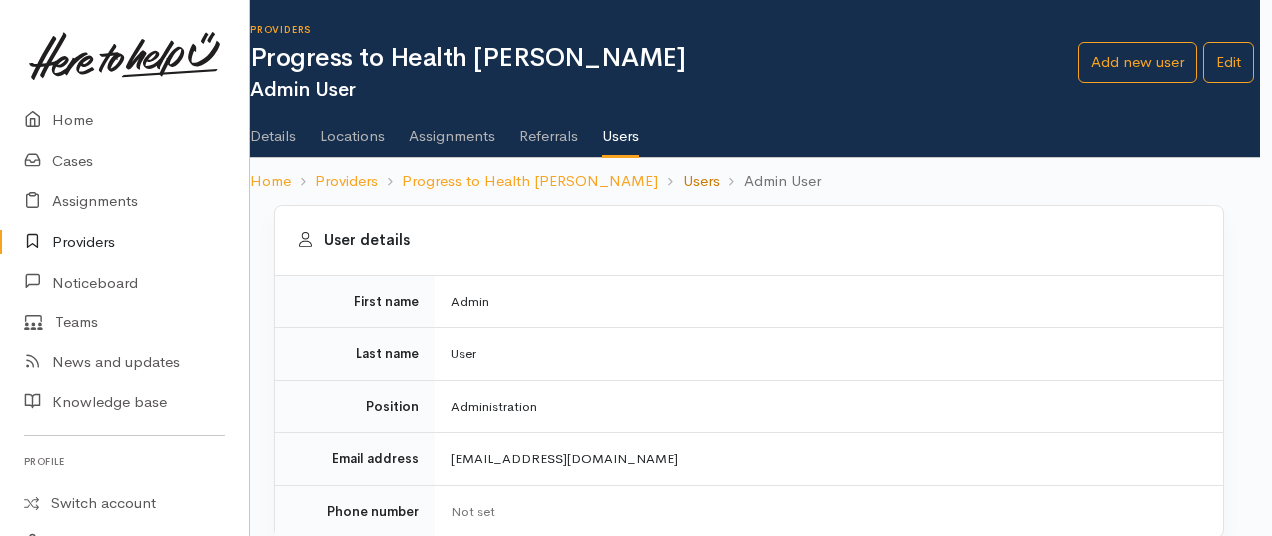 click on "Users" at bounding box center (701, 181) 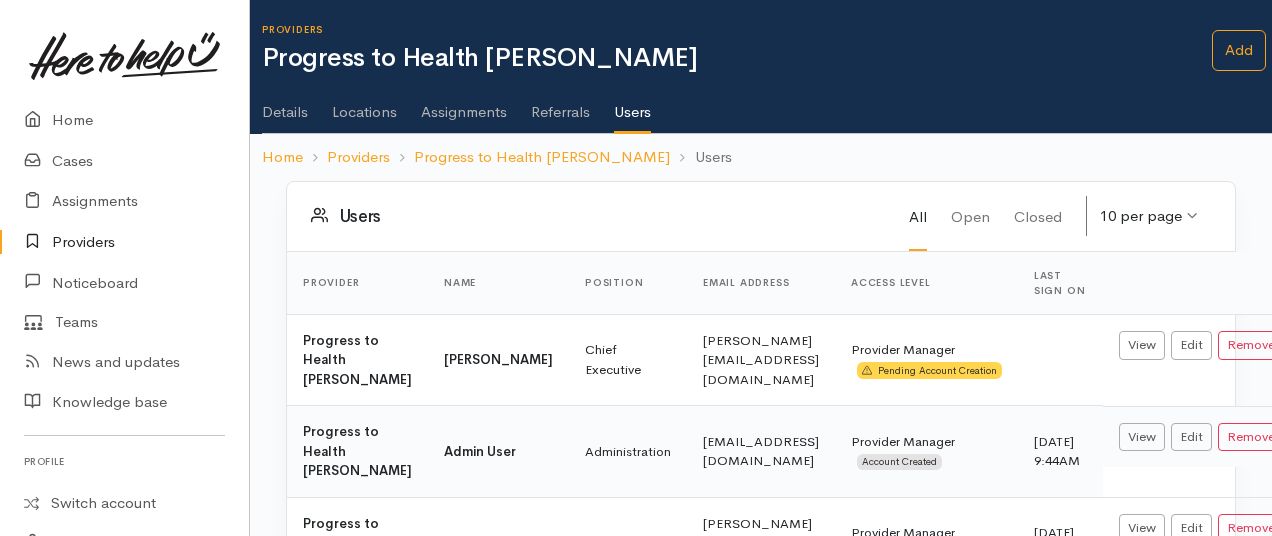 scroll, scrollTop: 3, scrollLeft: 0, axis: vertical 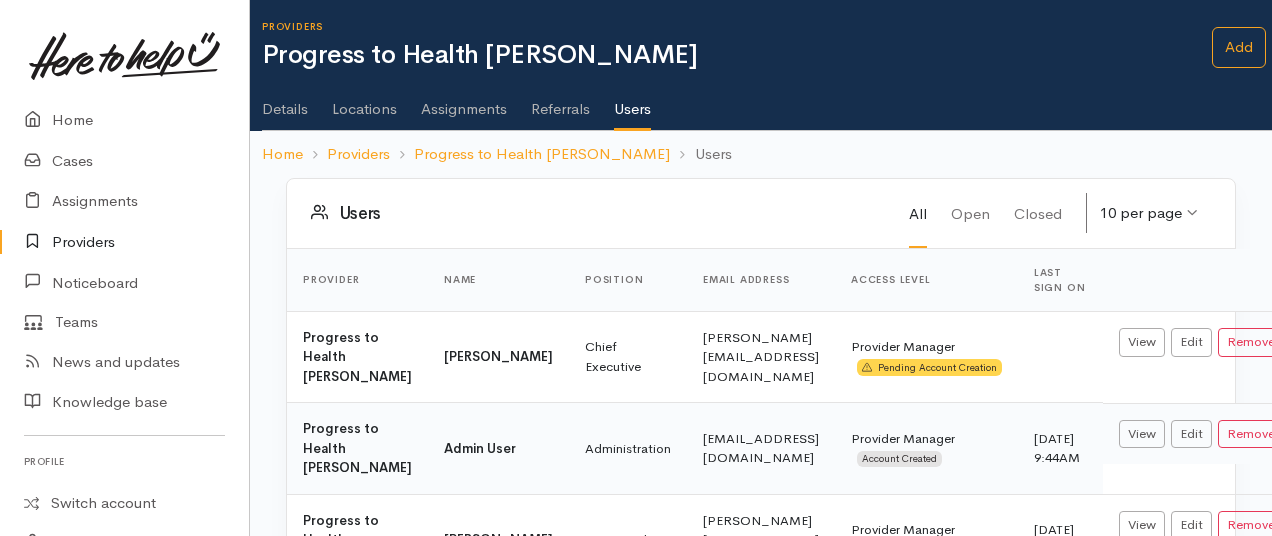 click on "Assignments" at bounding box center [464, 102] 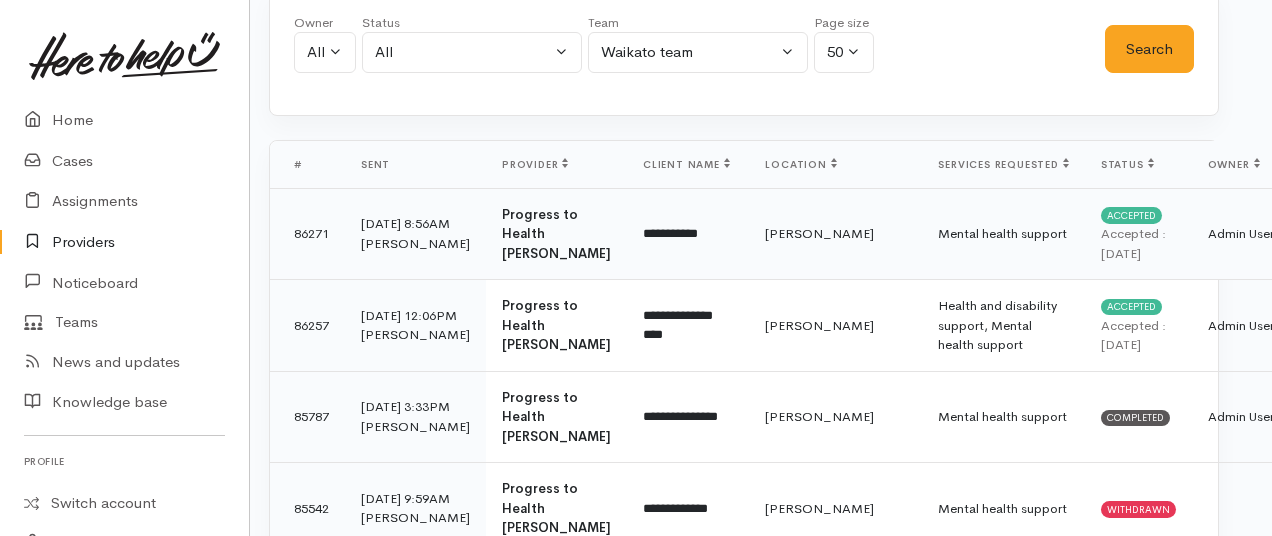 scroll, scrollTop: 0, scrollLeft: 17, axis: horizontal 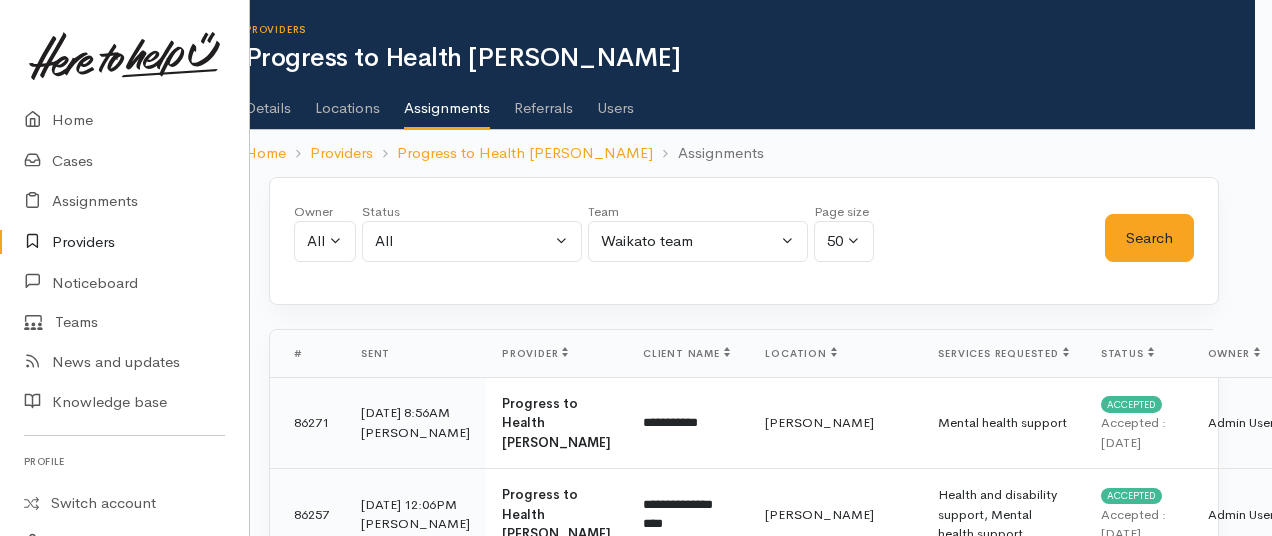 click on "Details" at bounding box center [268, 101] 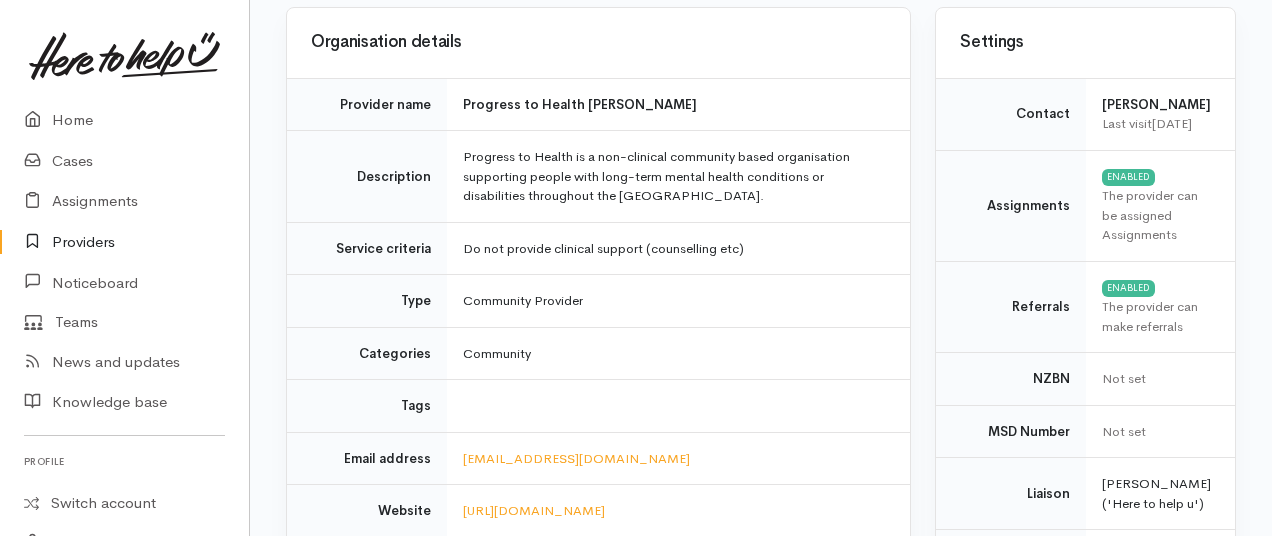scroll, scrollTop: 0, scrollLeft: 0, axis: both 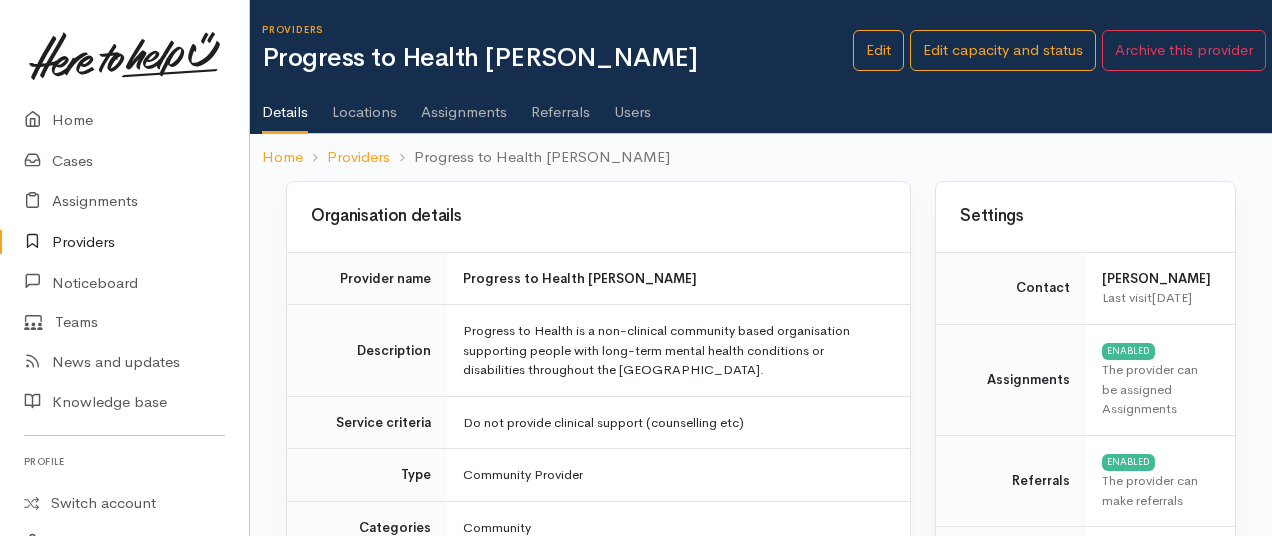 click on "Users" at bounding box center (632, 105) 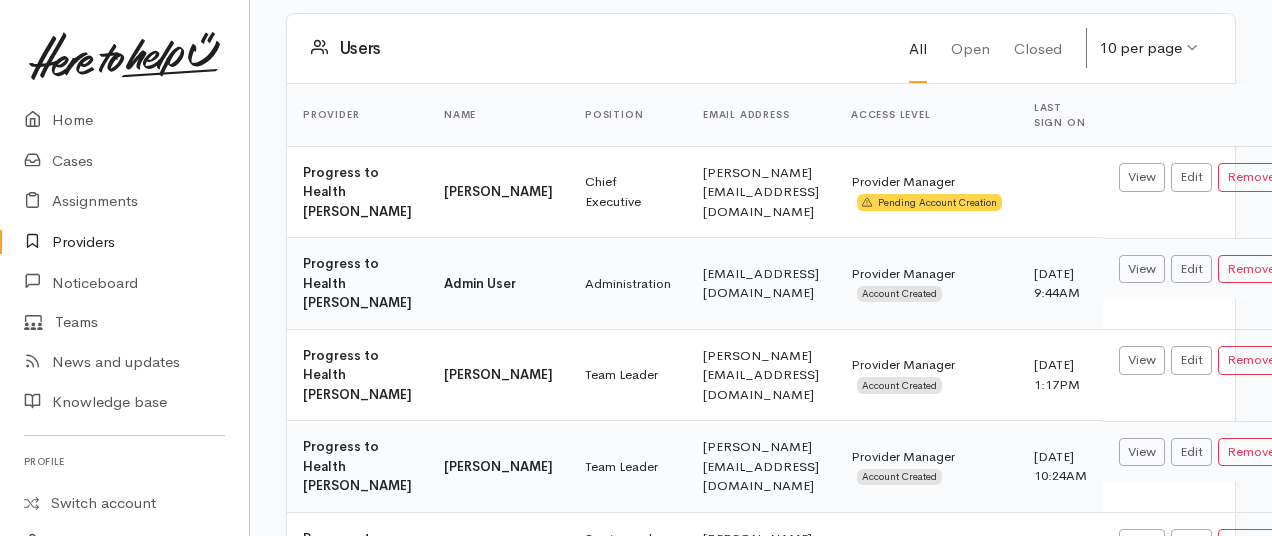 scroll, scrollTop: 0, scrollLeft: 0, axis: both 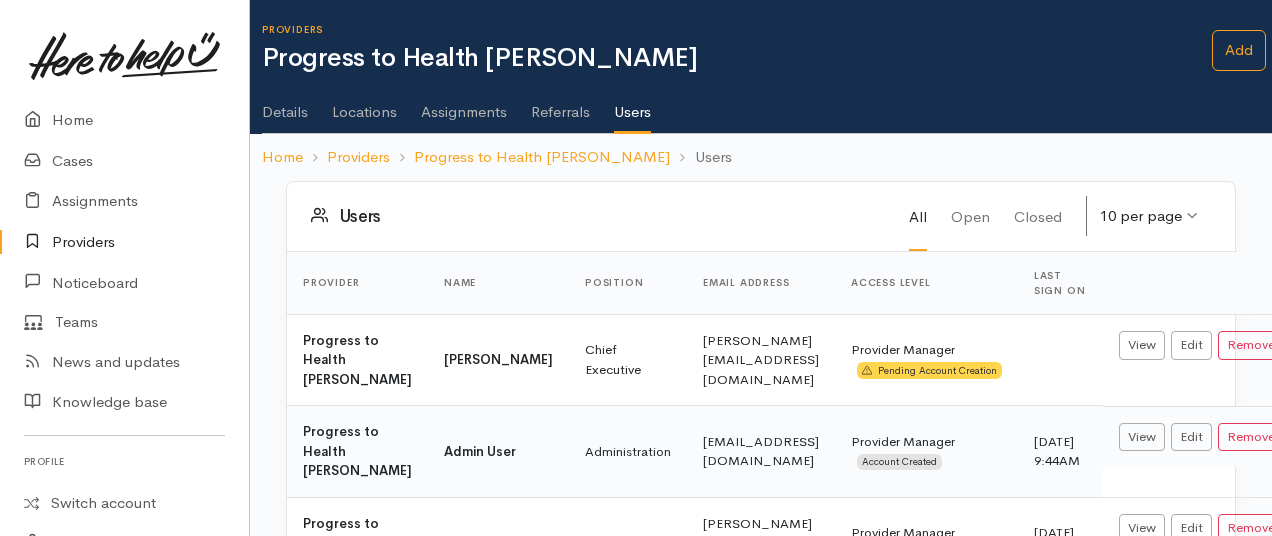 click on "Details" at bounding box center [285, 105] 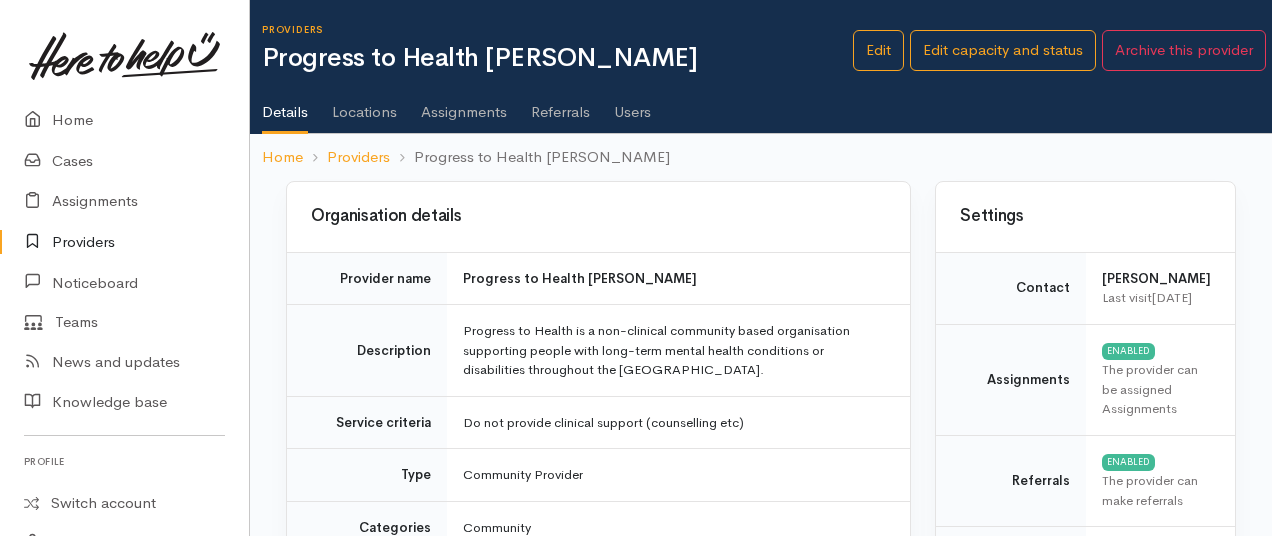 scroll, scrollTop: 0, scrollLeft: 0, axis: both 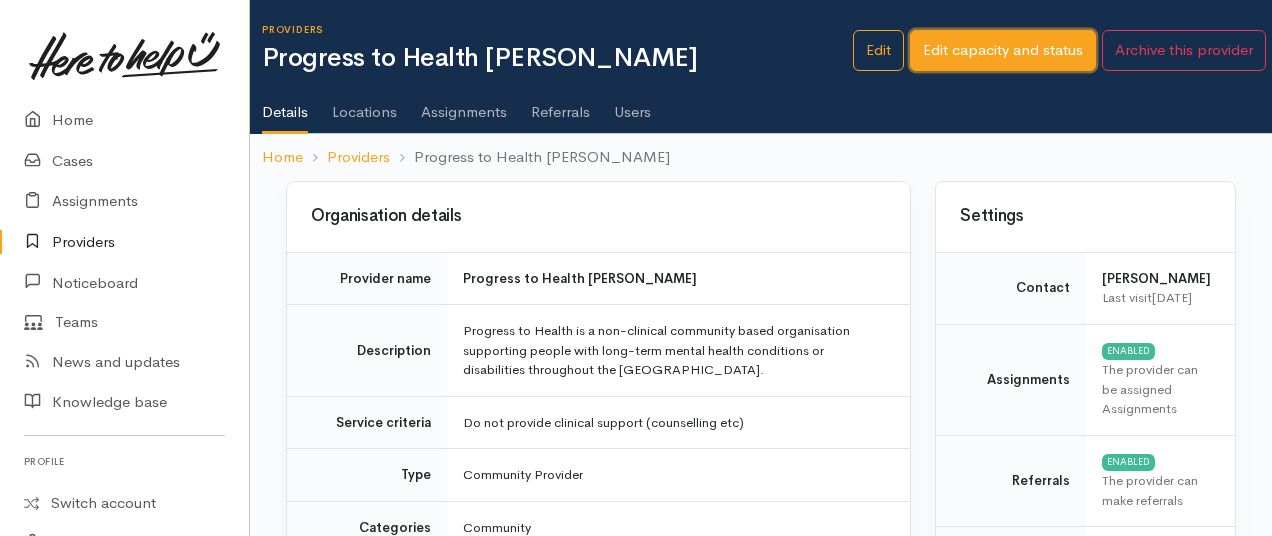 click on "Edit capacity and status" at bounding box center [1003, 50] 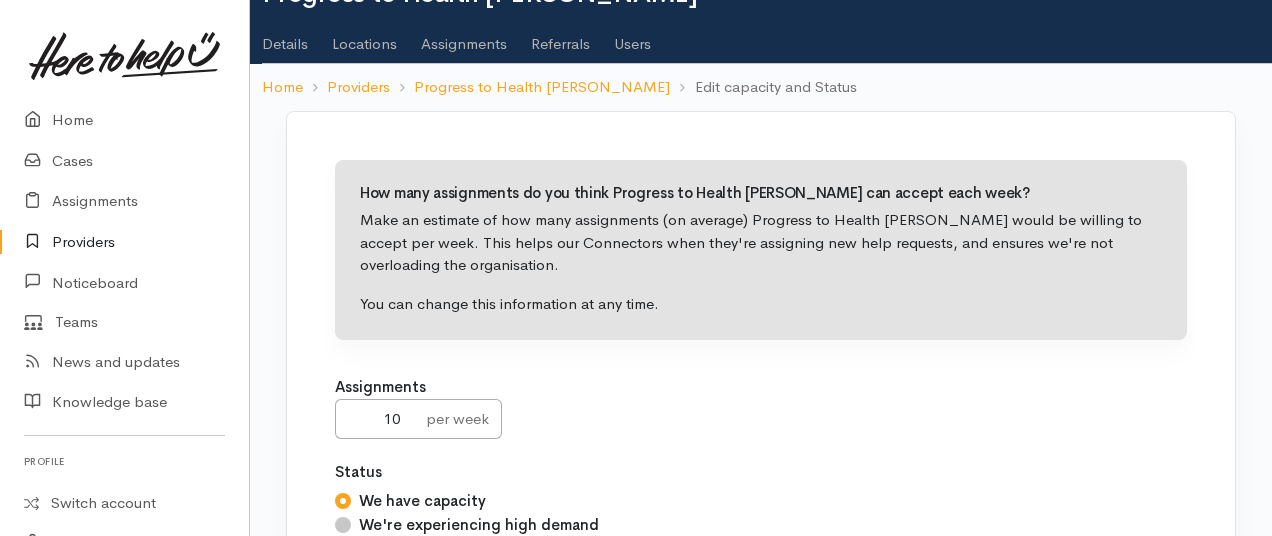 scroll, scrollTop: 217, scrollLeft: 0, axis: vertical 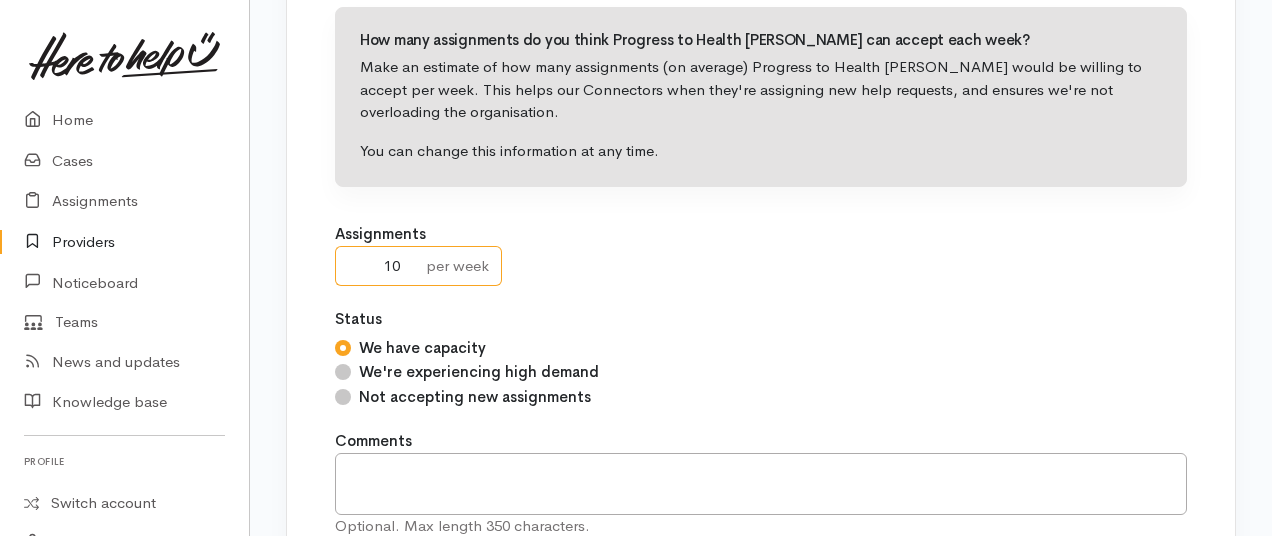 click on "10" at bounding box center [375, 266] 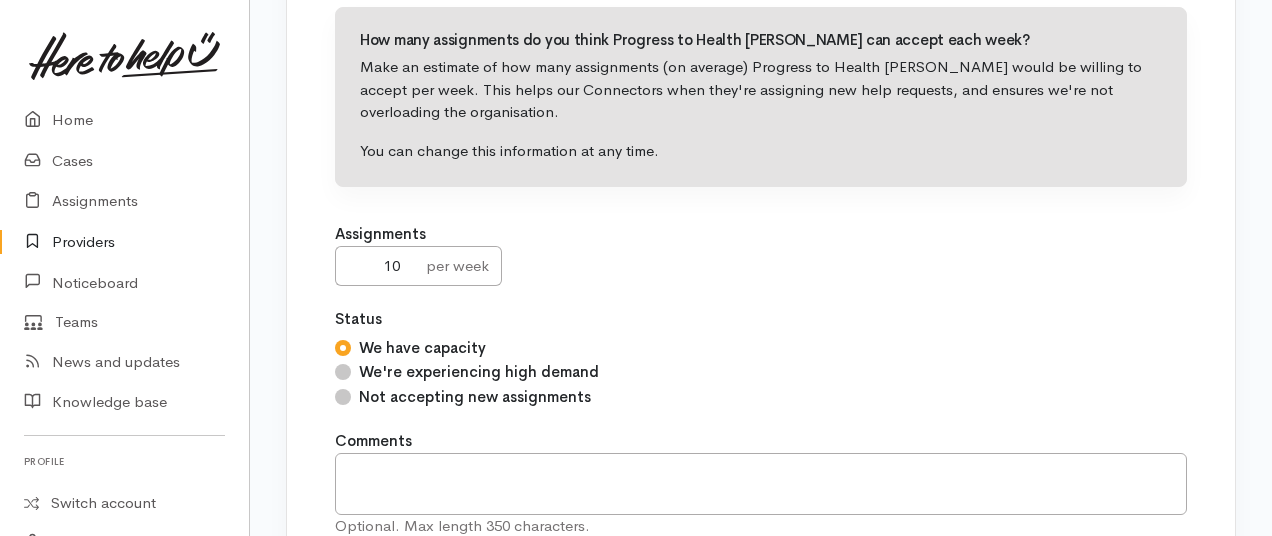 click on "We're experiencing high demand" at bounding box center (343, 372) 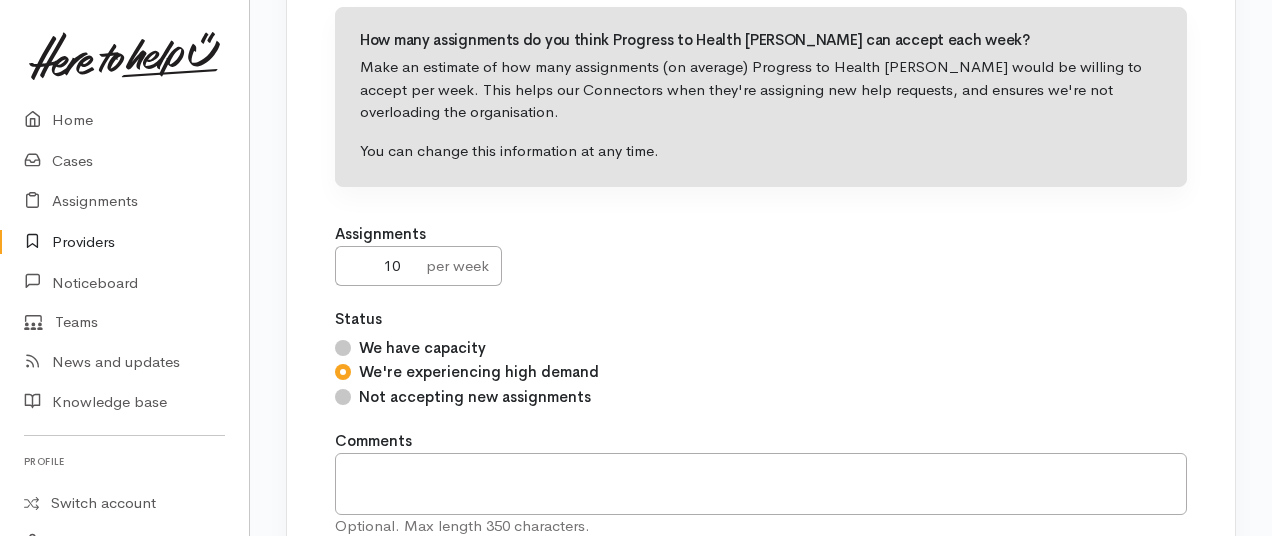 click on "Not accepting new assignments" at bounding box center [343, 397] 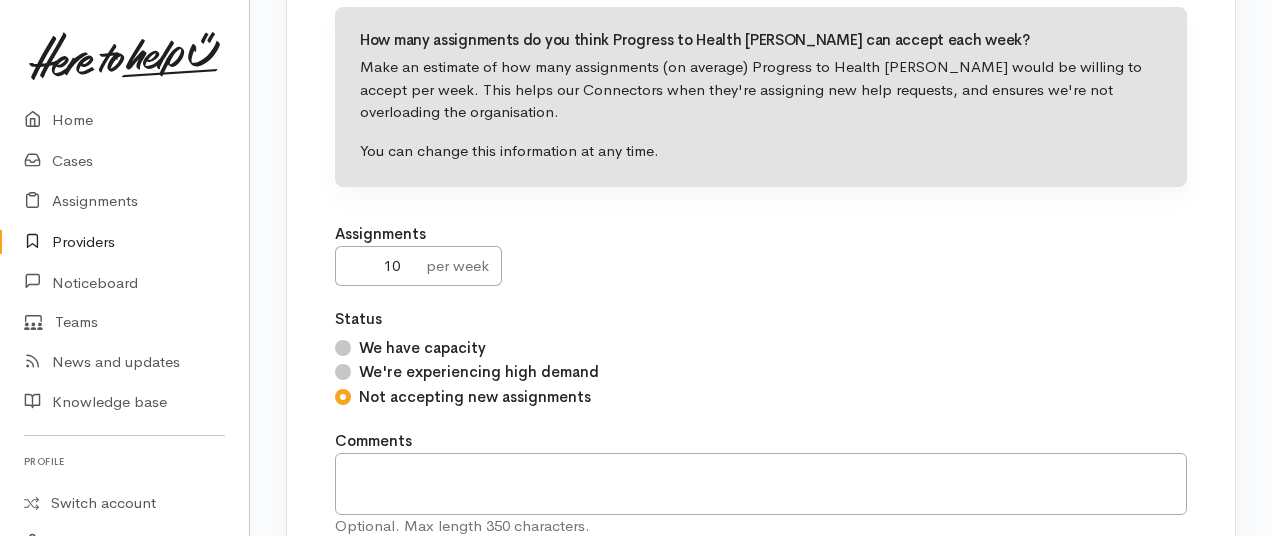 click on "We're experiencing high demand" at bounding box center [343, 372] 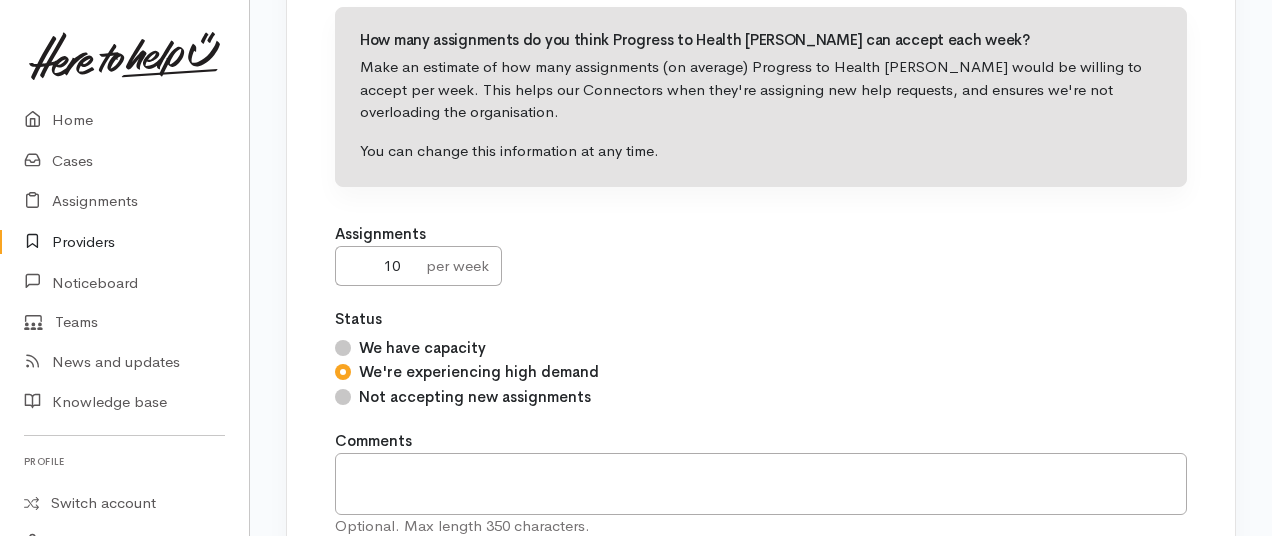 click on "We have capacity" at bounding box center (343, 348) 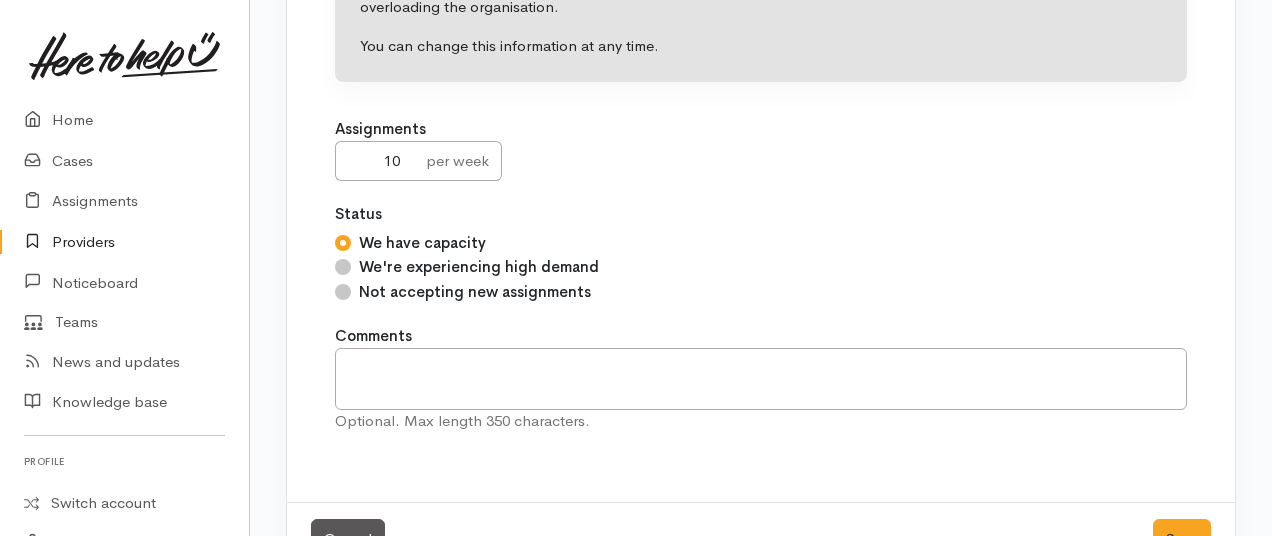 scroll, scrollTop: 383, scrollLeft: 0, axis: vertical 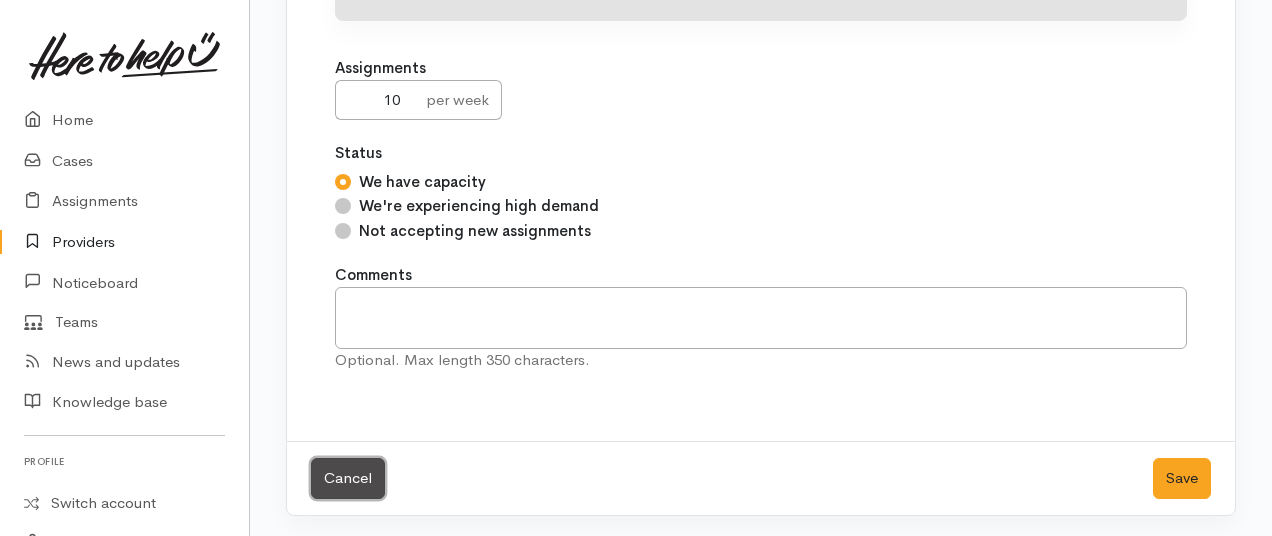click on "Cancel" at bounding box center (348, 478) 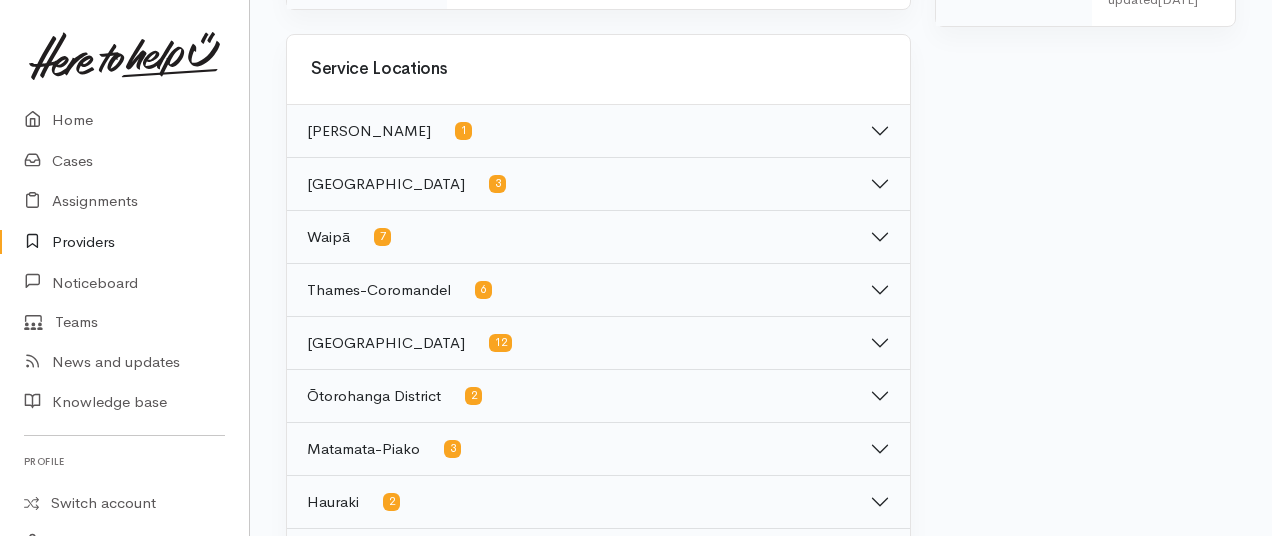 scroll, scrollTop: 1125, scrollLeft: 0, axis: vertical 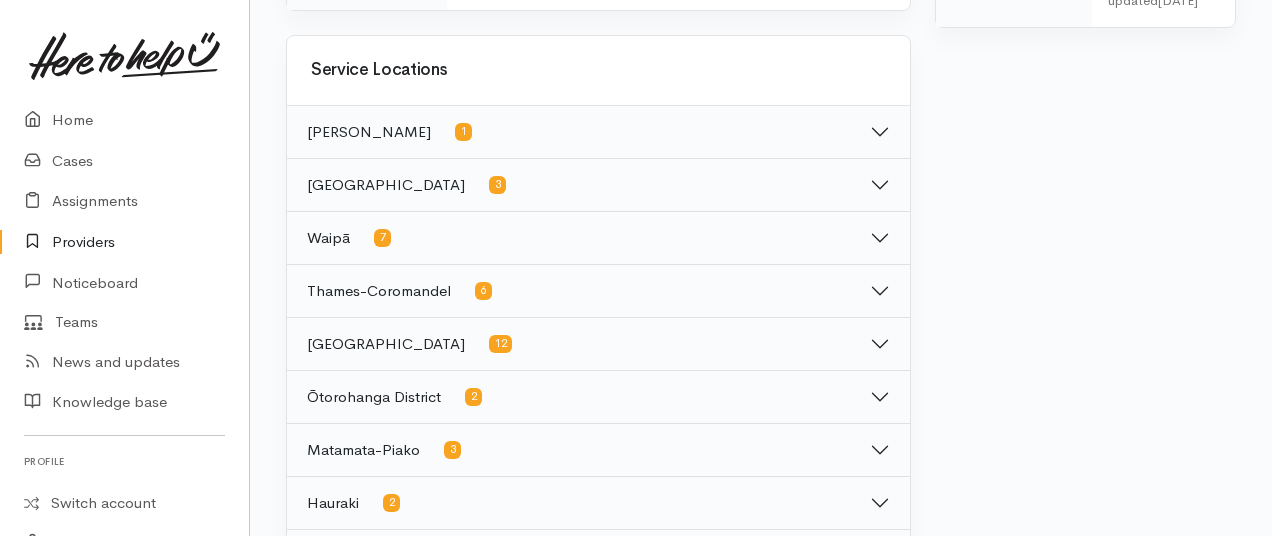 click on "[PERSON_NAME]  1" at bounding box center [598, 132] 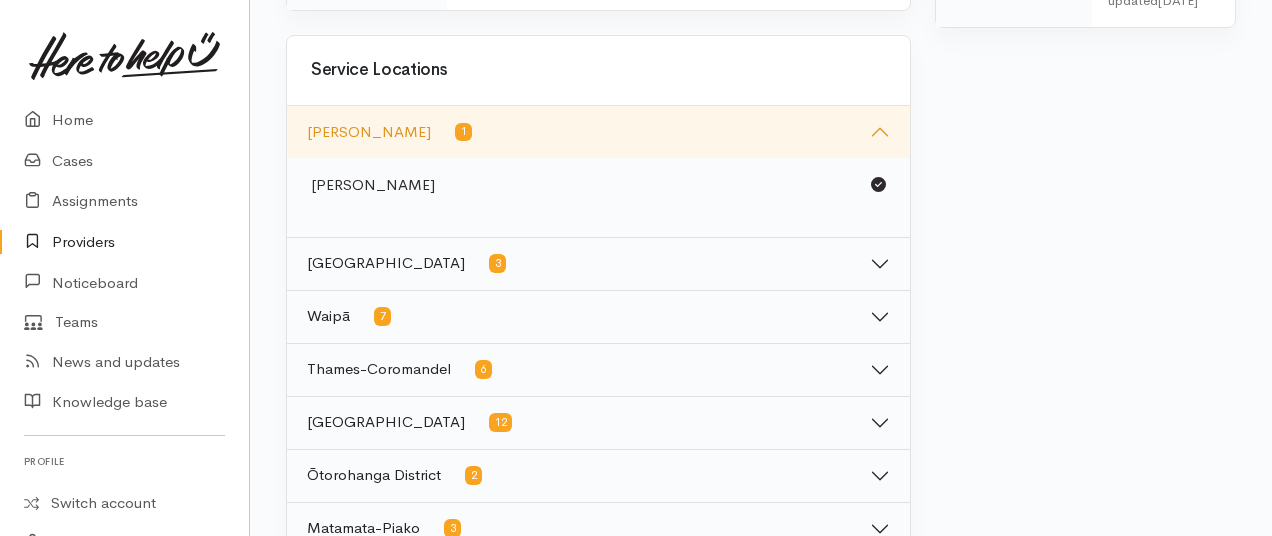 click on "[PERSON_NAME]  1" at bounding box center (598, 132) 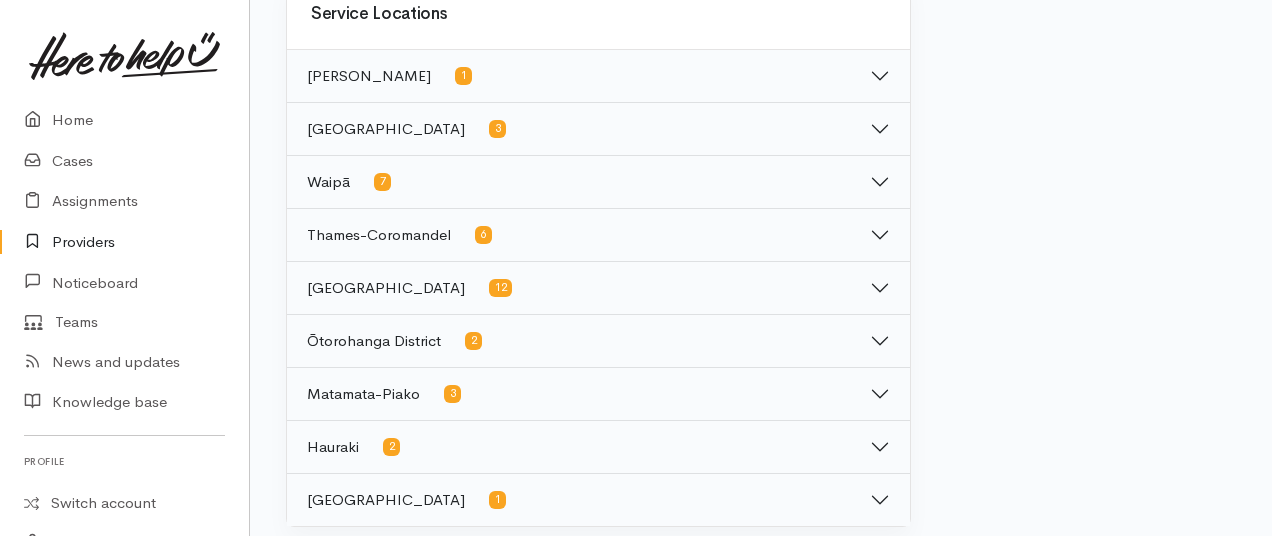 scroll, scrollTop: 1283, scrollLeft: 0, axis: vertical 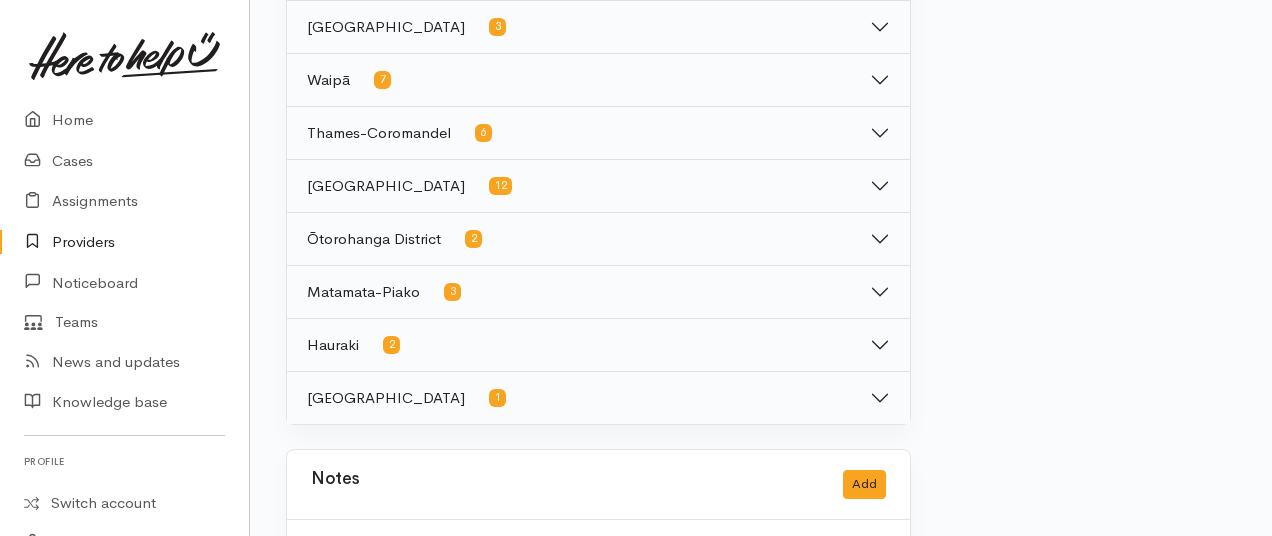 click on "[GEOGRAPHIC_DATA]  1" at bounding box center (598, 398) 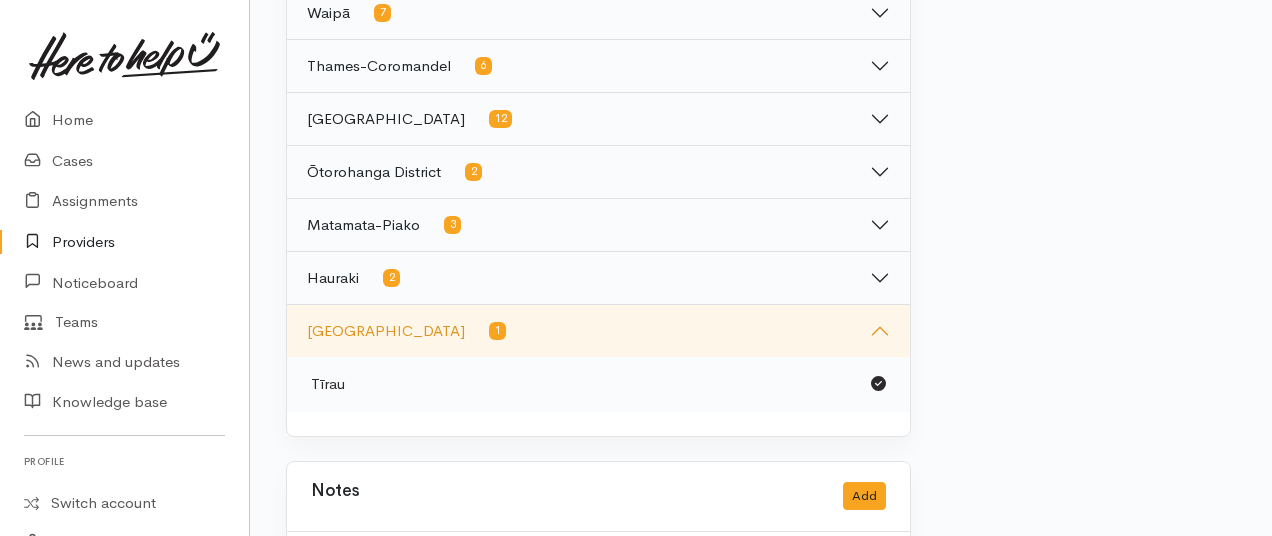 scroll, scrollTop: 1380, scrollLeft: 0, axis: vertical 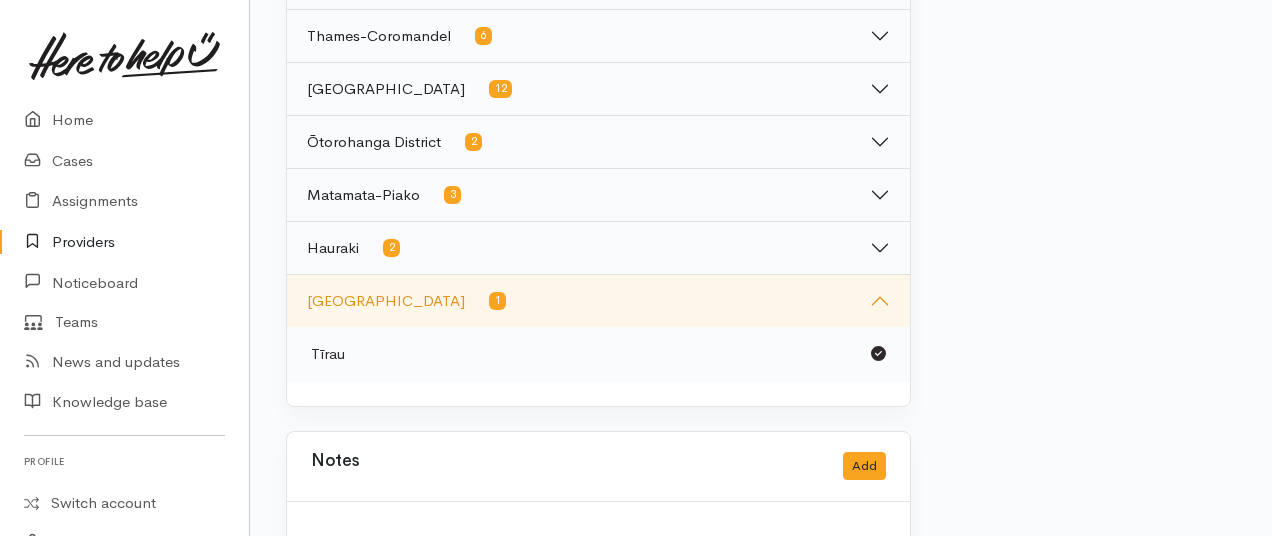 click on "[GEOGRAPHIC_DATA]  1" at bounding box center [598, 301] 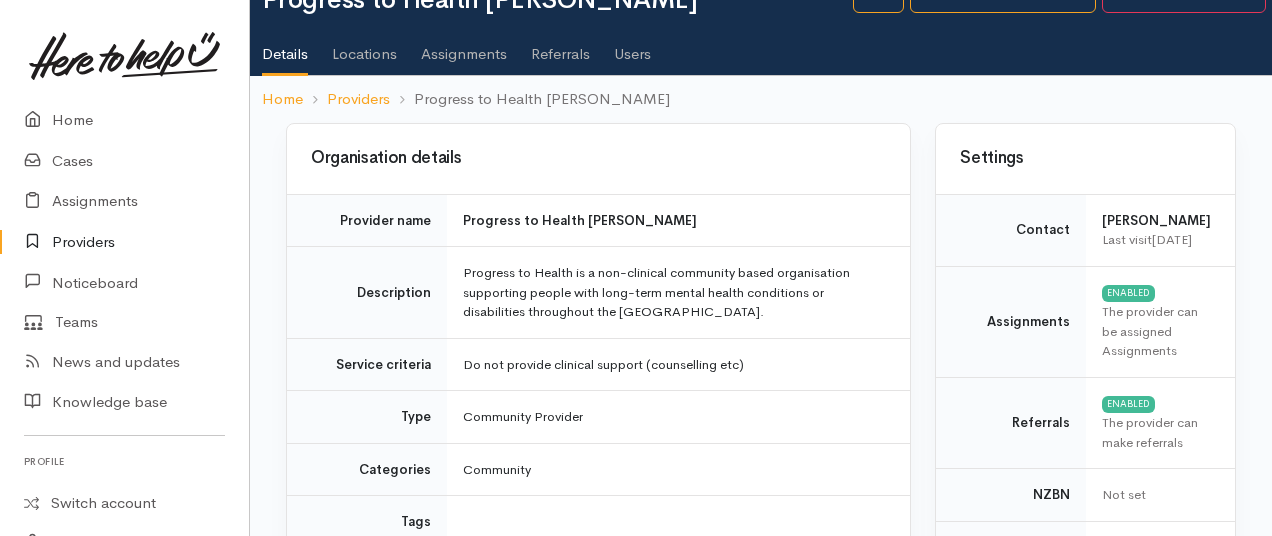 scroll, scrollTop: 62, scrollLeft: 0, axis: vertical 